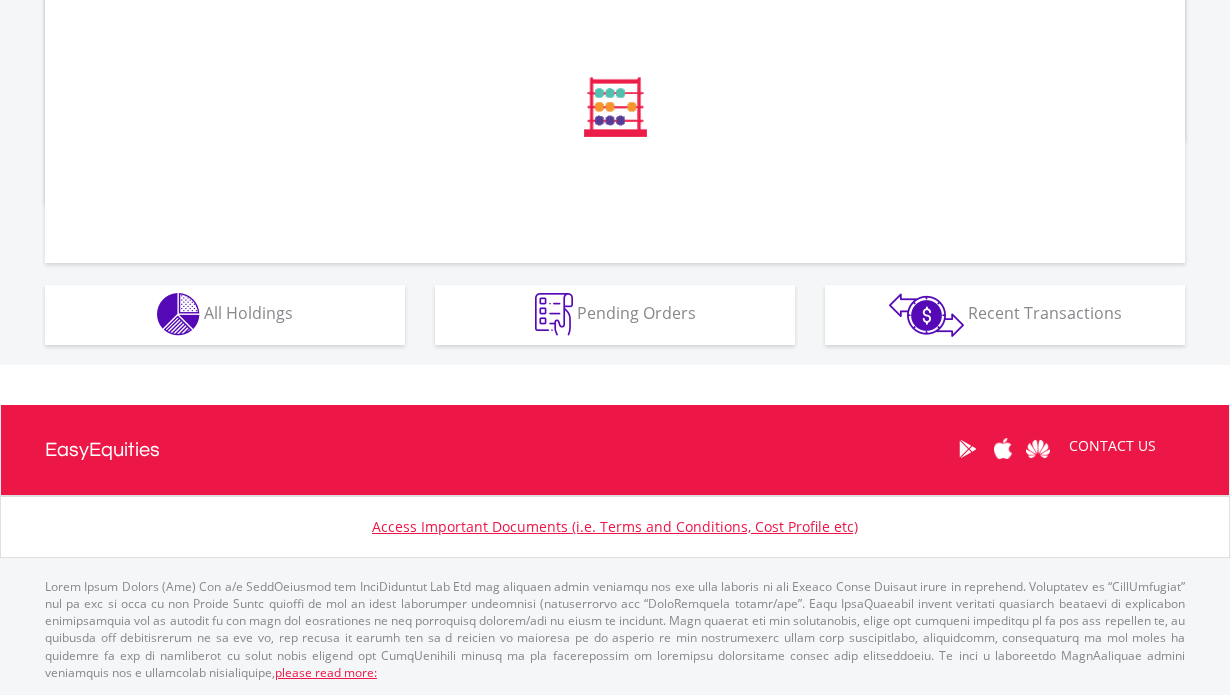 scroll, scrollTop: 724, scrollLeft: 0, axis: vertical 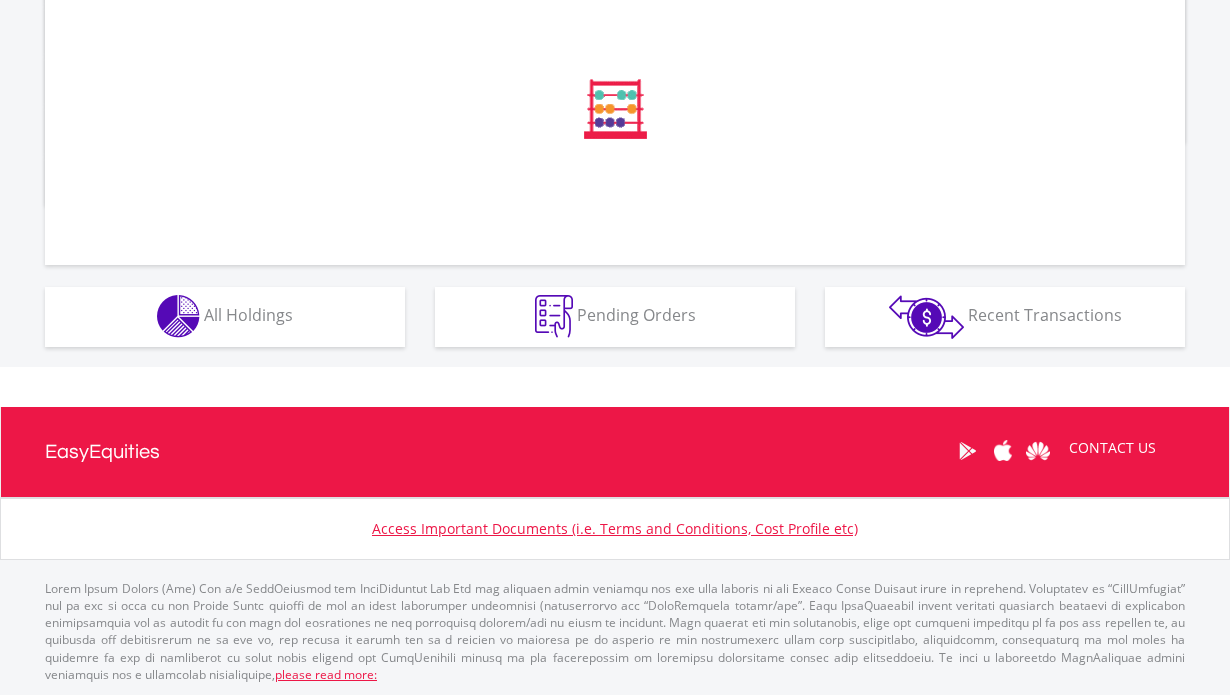 click on "Holdings
All Holdings" at bounding box center [225, 317] 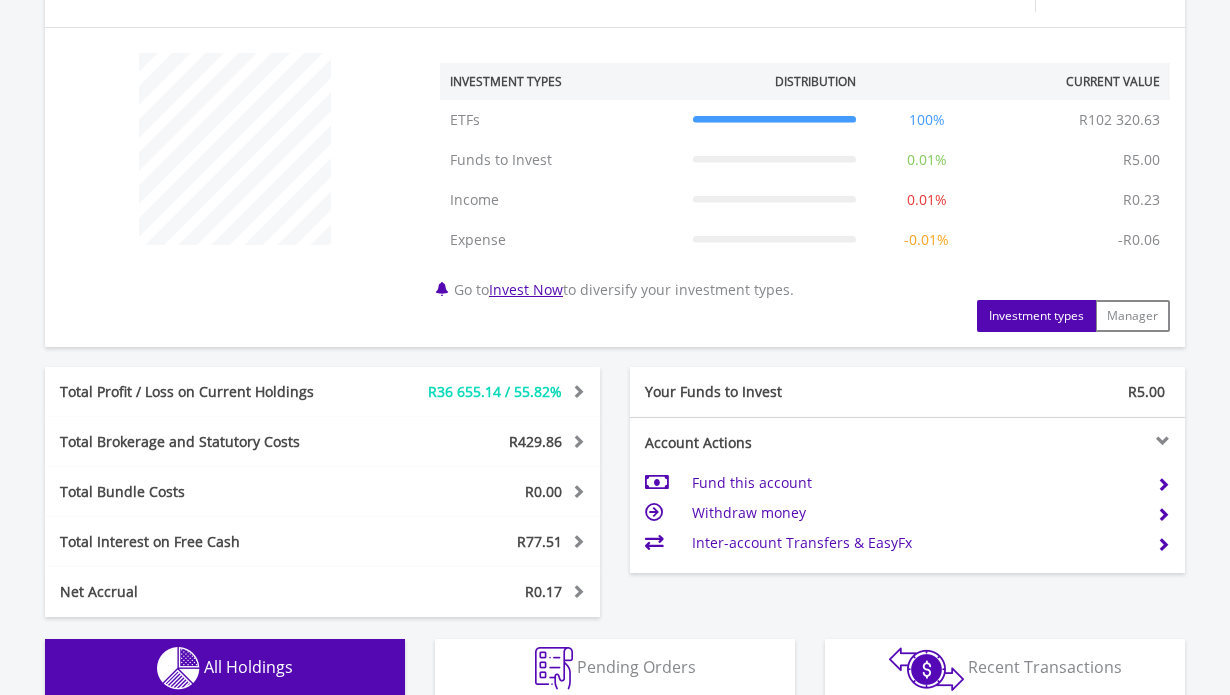 scroll, scrollTop: 999808, scrollLeft: 999620, axis: both 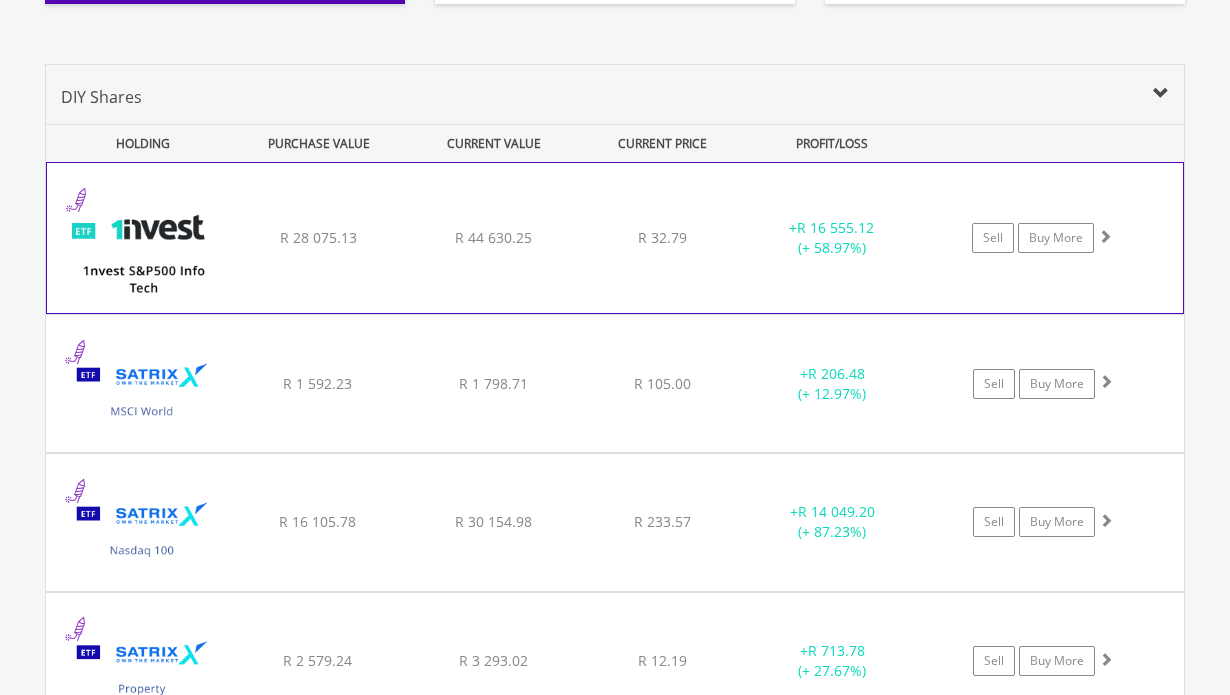 click on "﻿
1nvest S&P500 Info Tech Index Feeder ETF
R 28 075.13
R 44 630.25
R 32.79
+  R 16 555.12 (+ 58.97%)
Sell
Buy More" at bounding box center [615, 238] 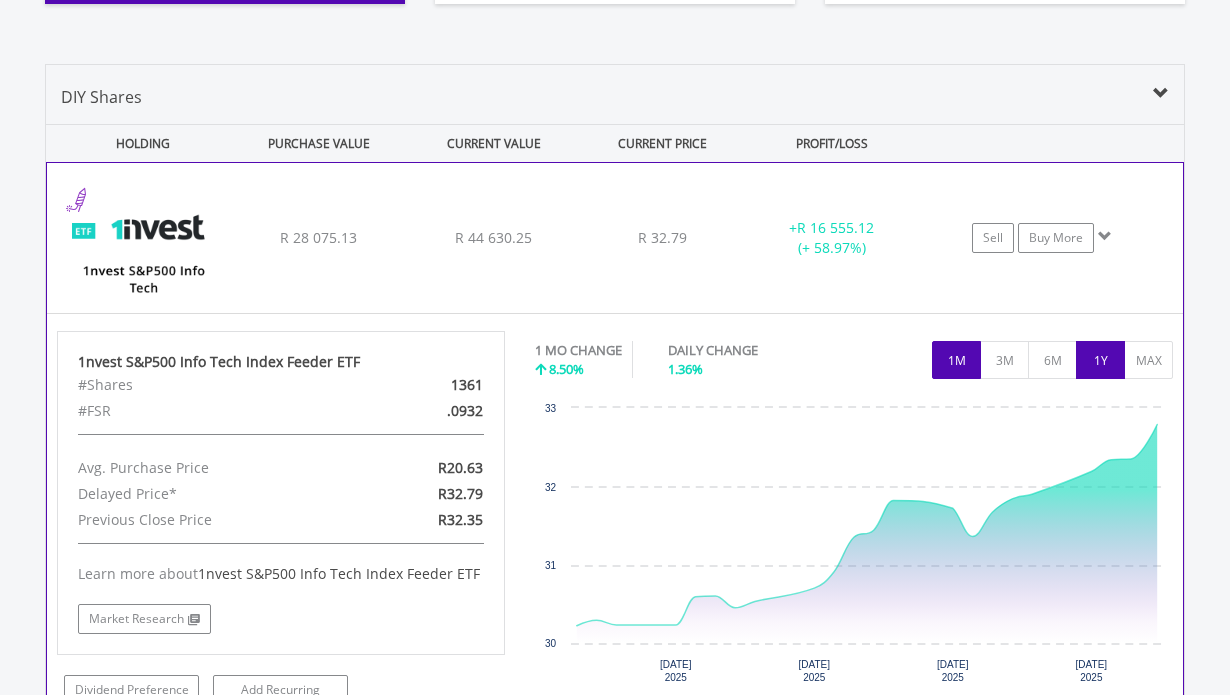 click on "1Y" at bounding box center [1100, 360] 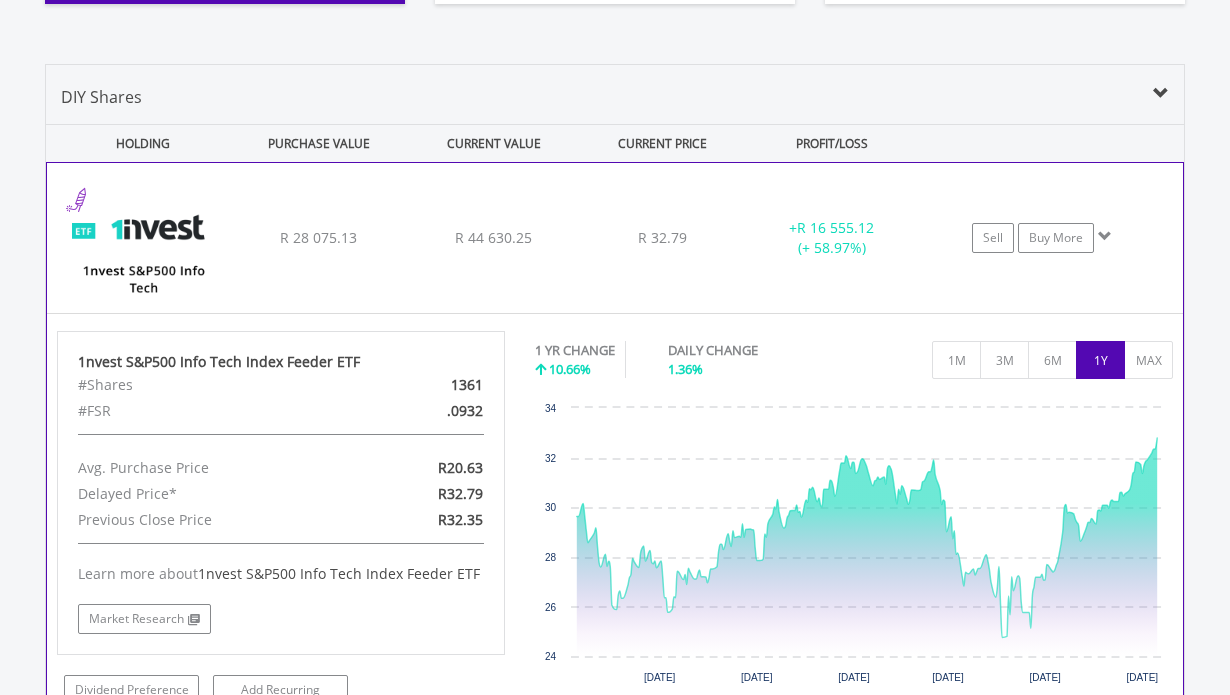 click on "MAX" at bounding box center [1148, 360] 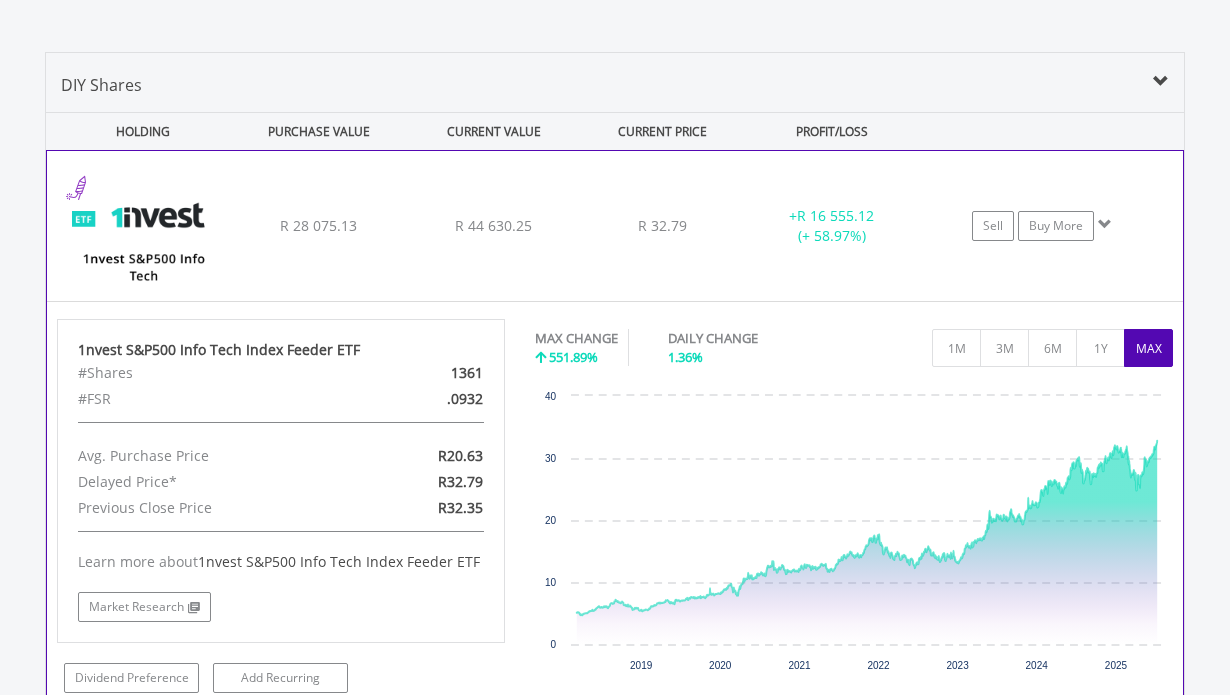 scroll, scrollTop: 1428, scrollLeft: 0, axis: vertical 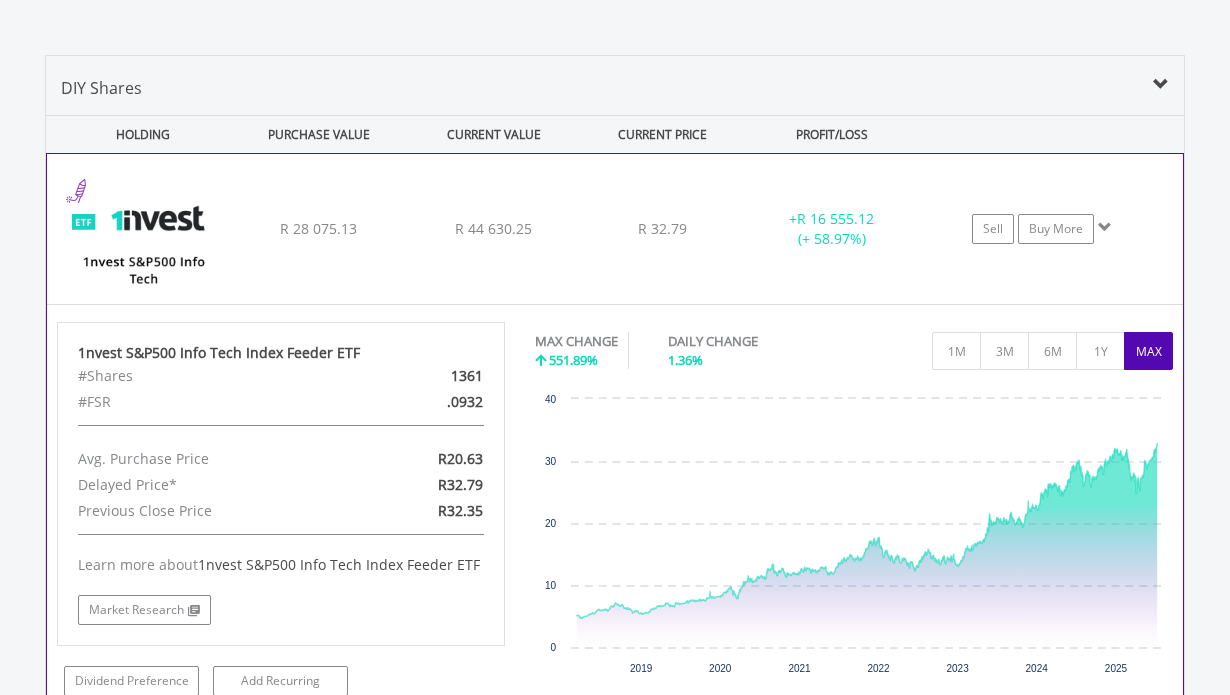 click on "﻿
1nvest S&P500 Info Tech Index Feeder ETF
R 28 075.13
R 44 630.25
R 32.79
+  R 16 555.12 (+ 58.97%)
Sell
Buy More" at bounding box center [615, 229] 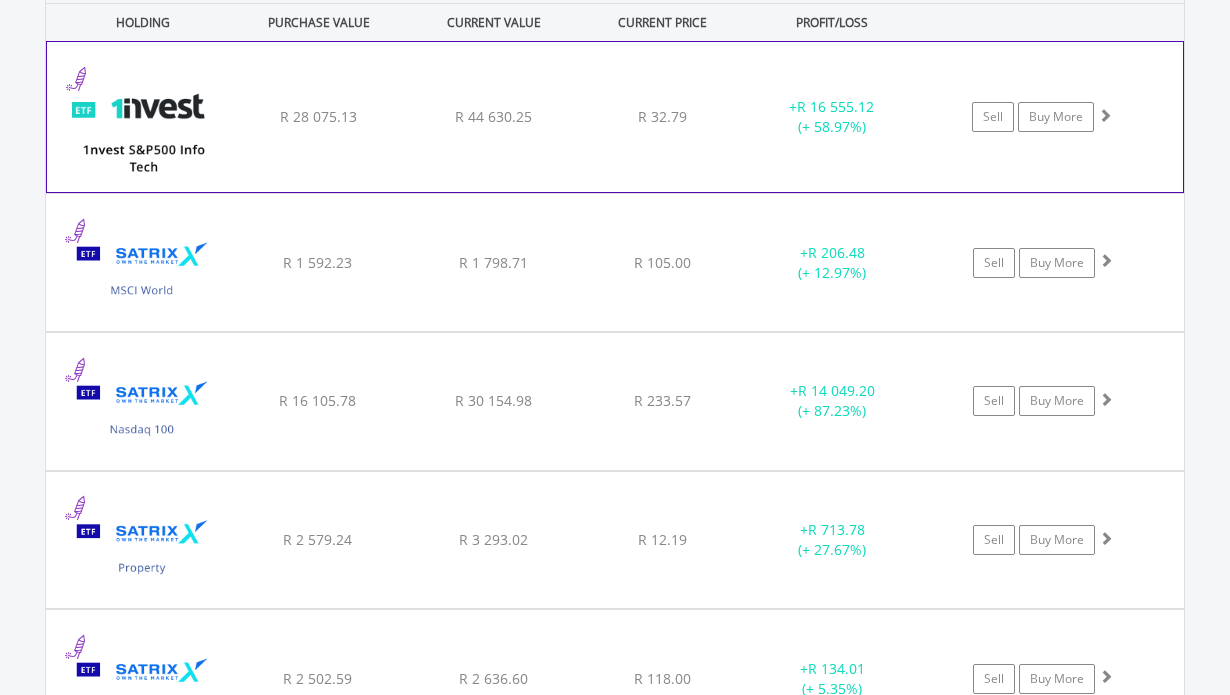 scroll, scrollTop: 1560, scrollLeft: 0, axis: vertical 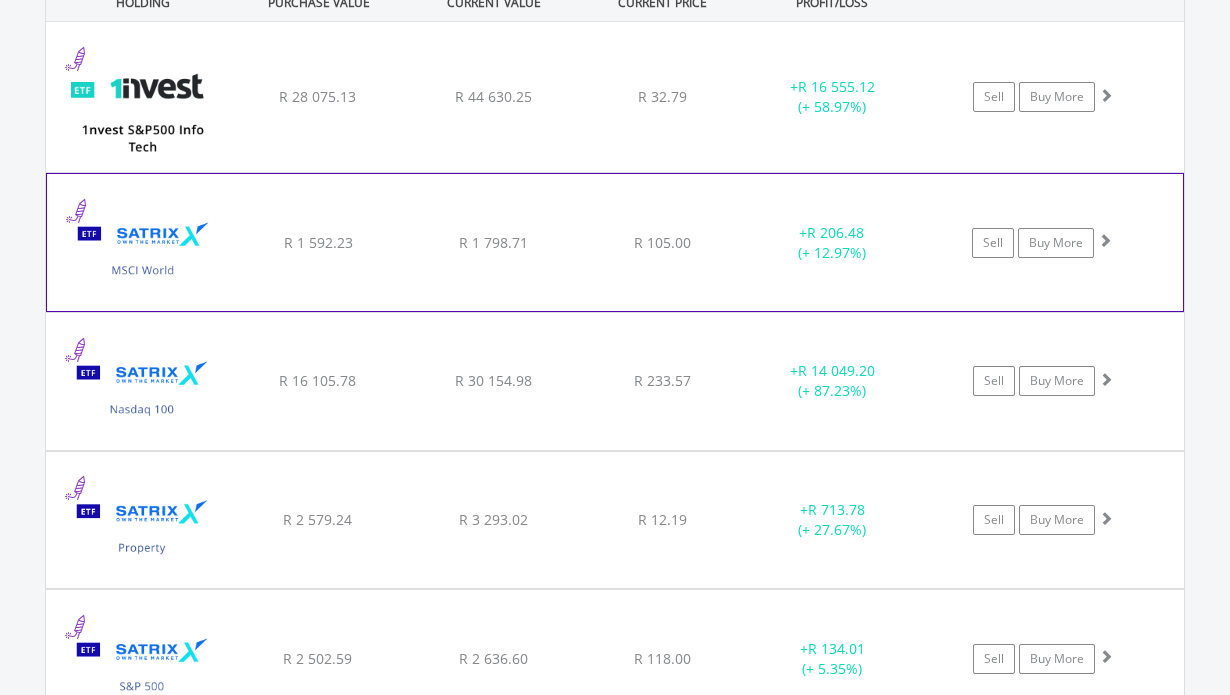 click on "Sell
Buy More" at bounding box center [1053, 97] 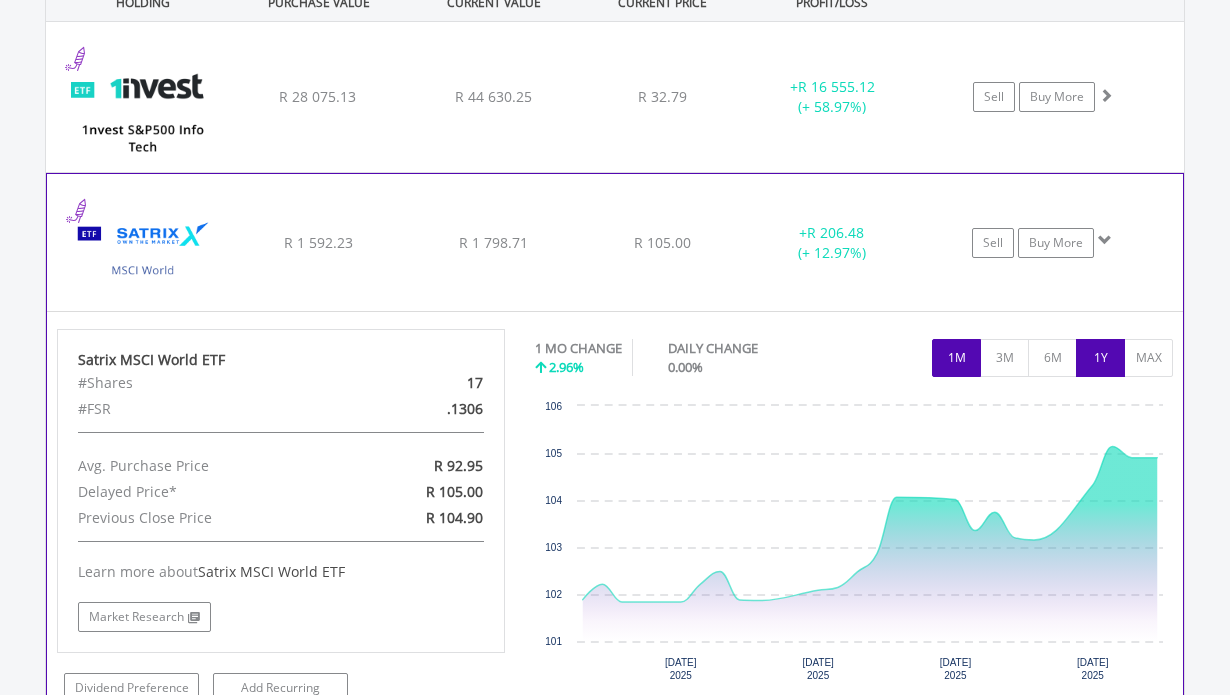 click on "1Y" at bounding box center (1100, 358) 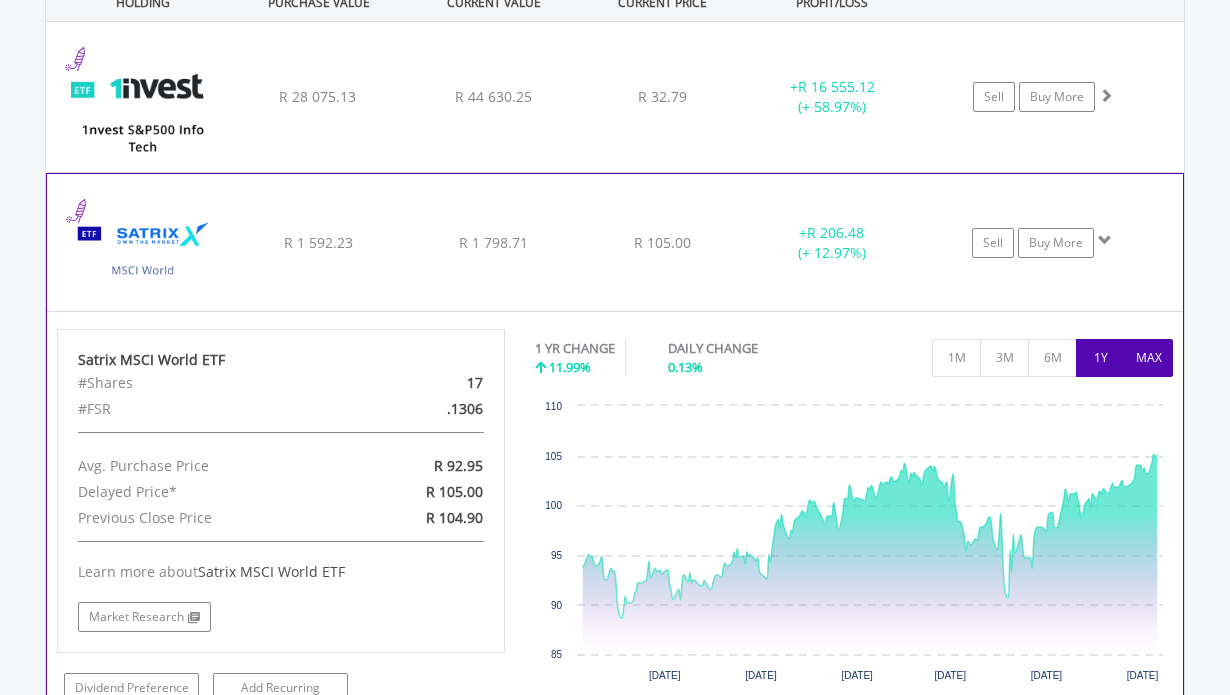 click on "MAX" at bounding box center [1148, 358] 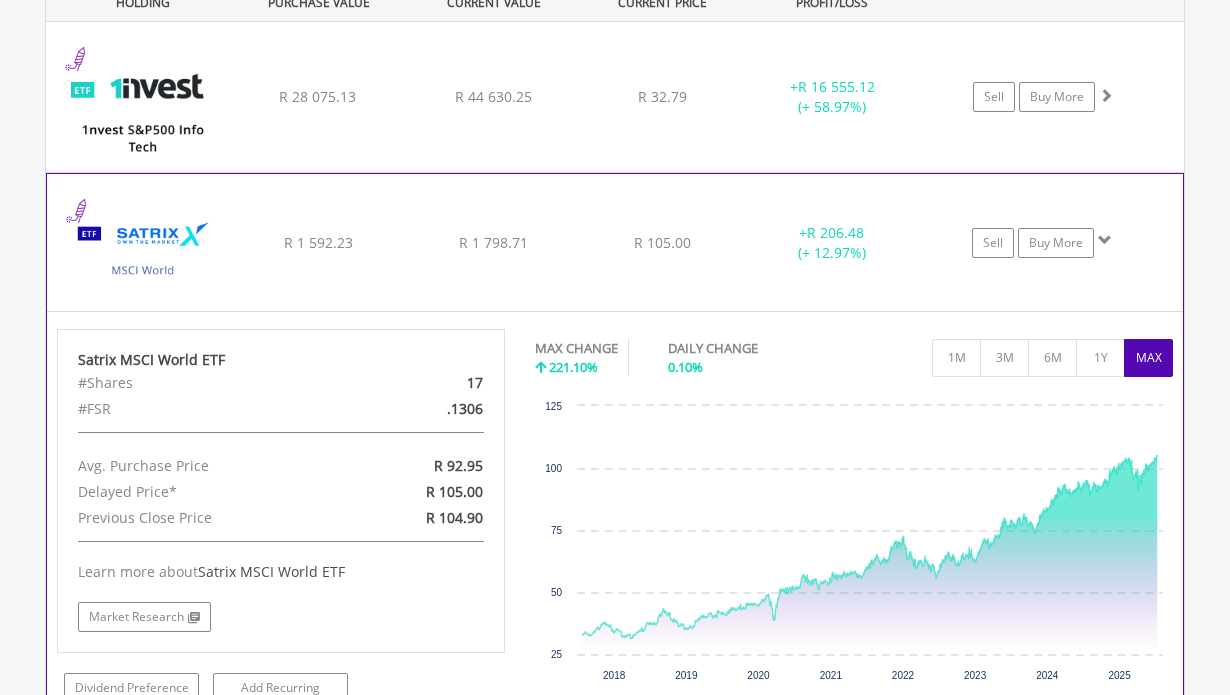 click on "﻿
Satrix MSCI World ETF
R 1 592.23
R 1 798.71
R 105.00
+  R 206.48 (+ 12.97%)
Sell
Buy More" at bounding box center (615, 97) 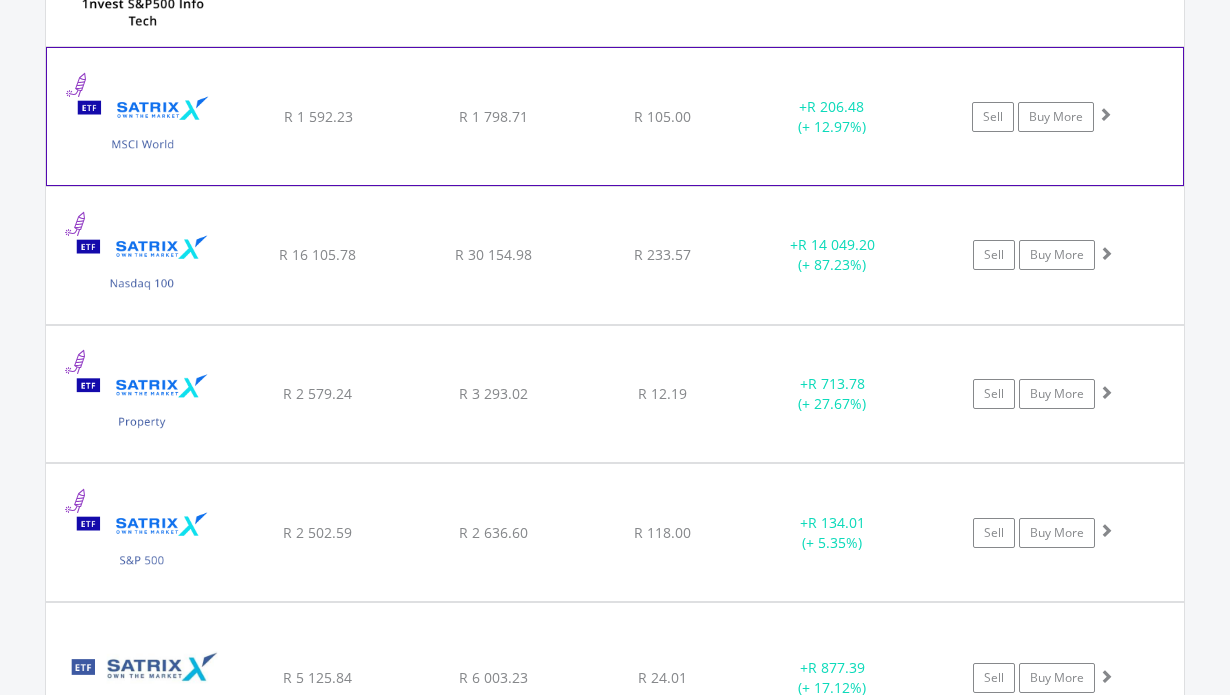scroll, scrollTop: 1699, scrollLeft: 0, axis: vertical 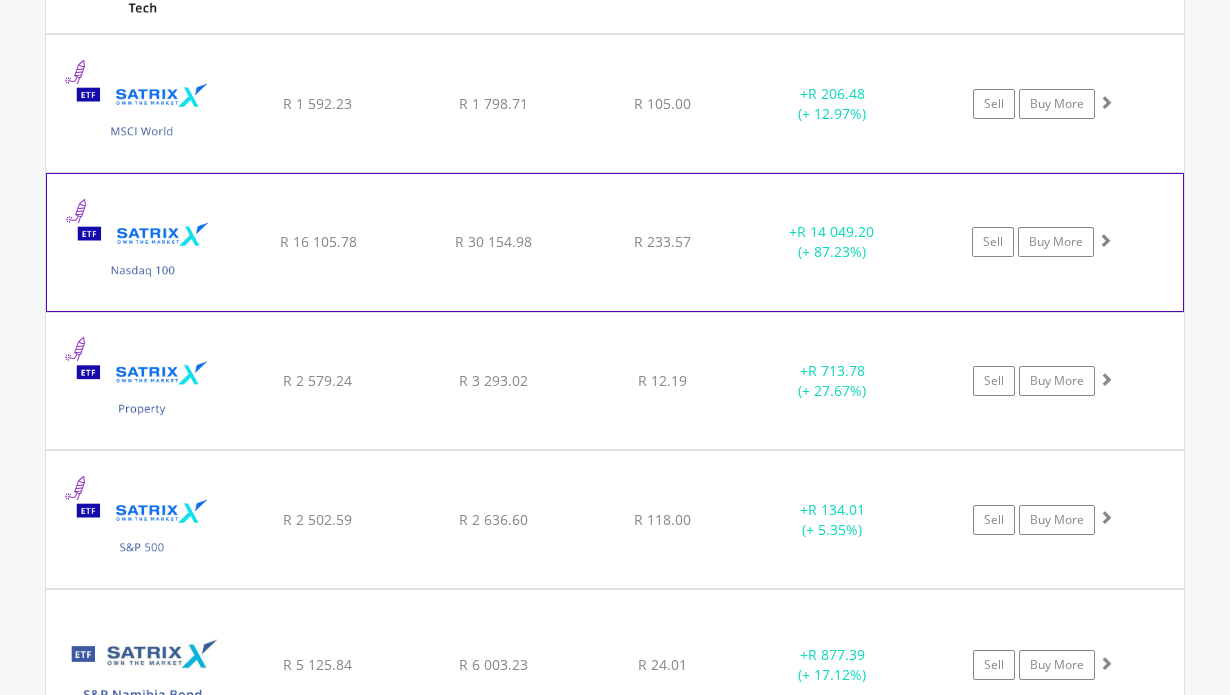 click on "﻿
Satrix Nasdaq 100 ETF
R 16 105.78
R 30 154.98
R 233.57
+  R 14 049.20 (+ 87.23%)
Sell
Buy More" at bounding box center [615, -42] 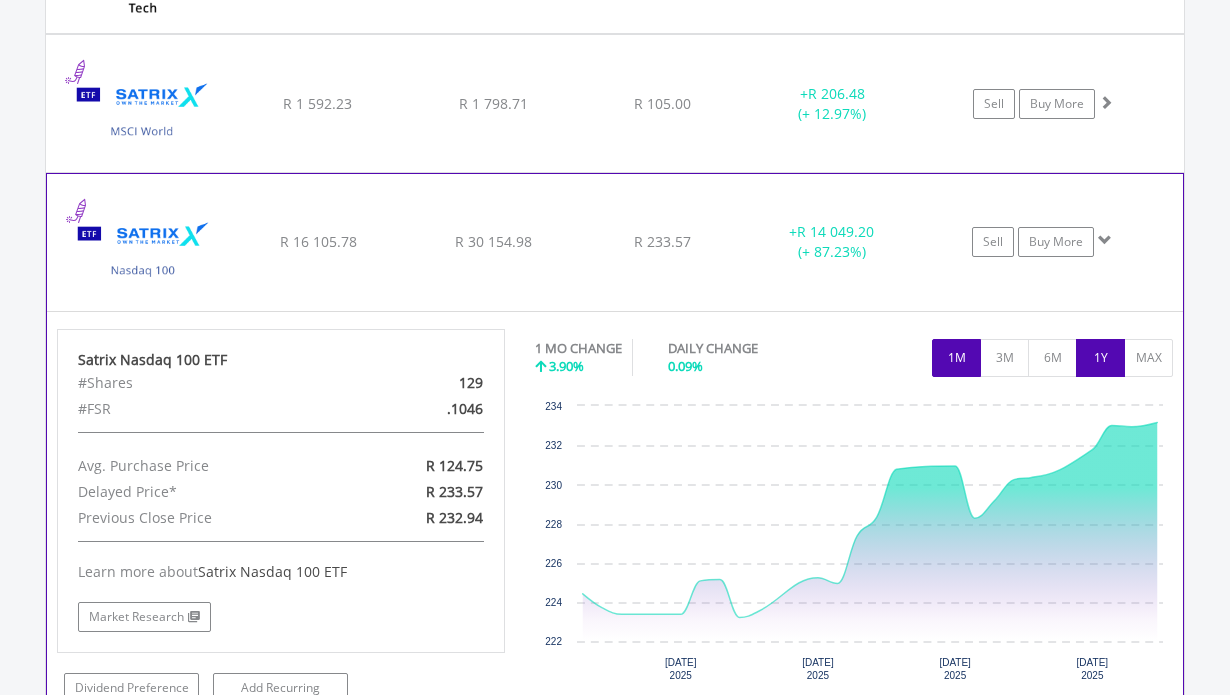 click on "1Y" at bounding box center (1100, 358) 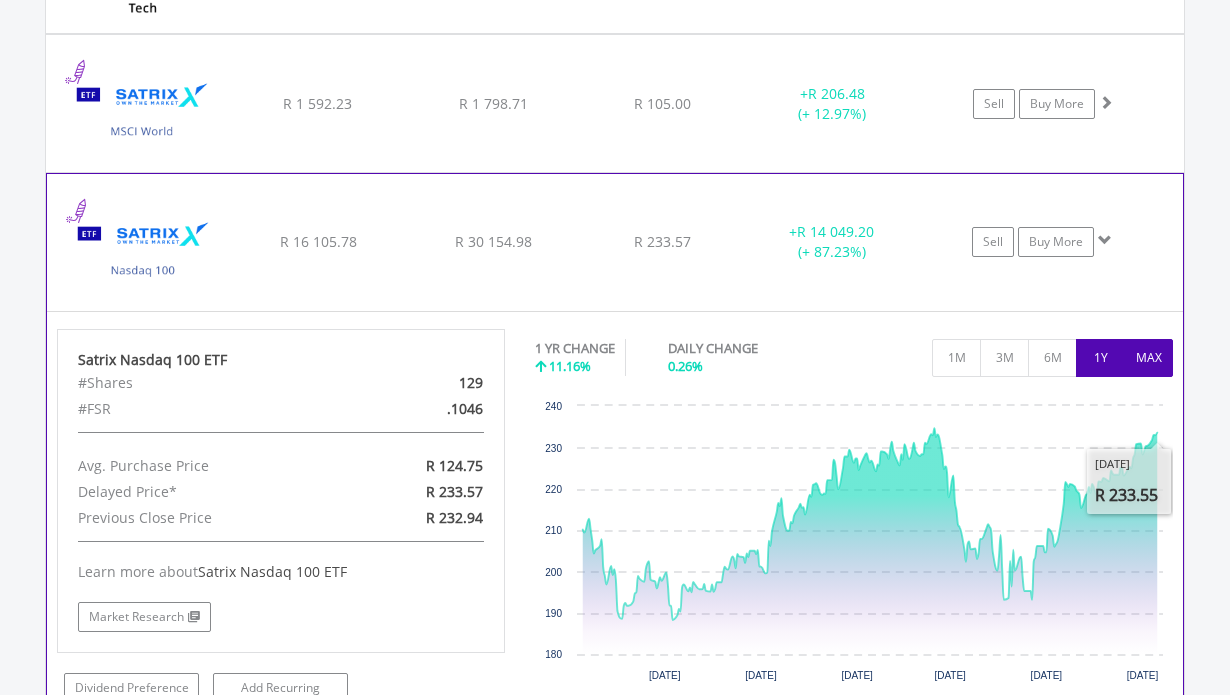 click on "MAX" at bounding box center [1148, 358] 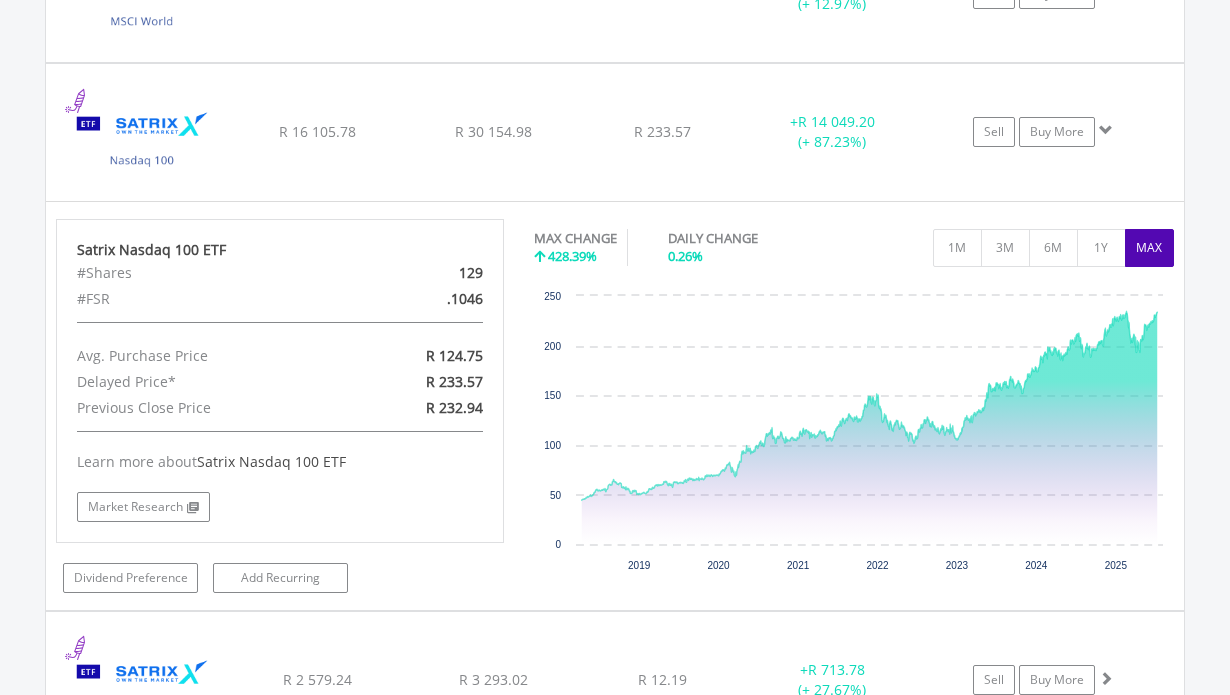 scroll, scrollTop: 1793, scrollLeft: 0, axis: vertical 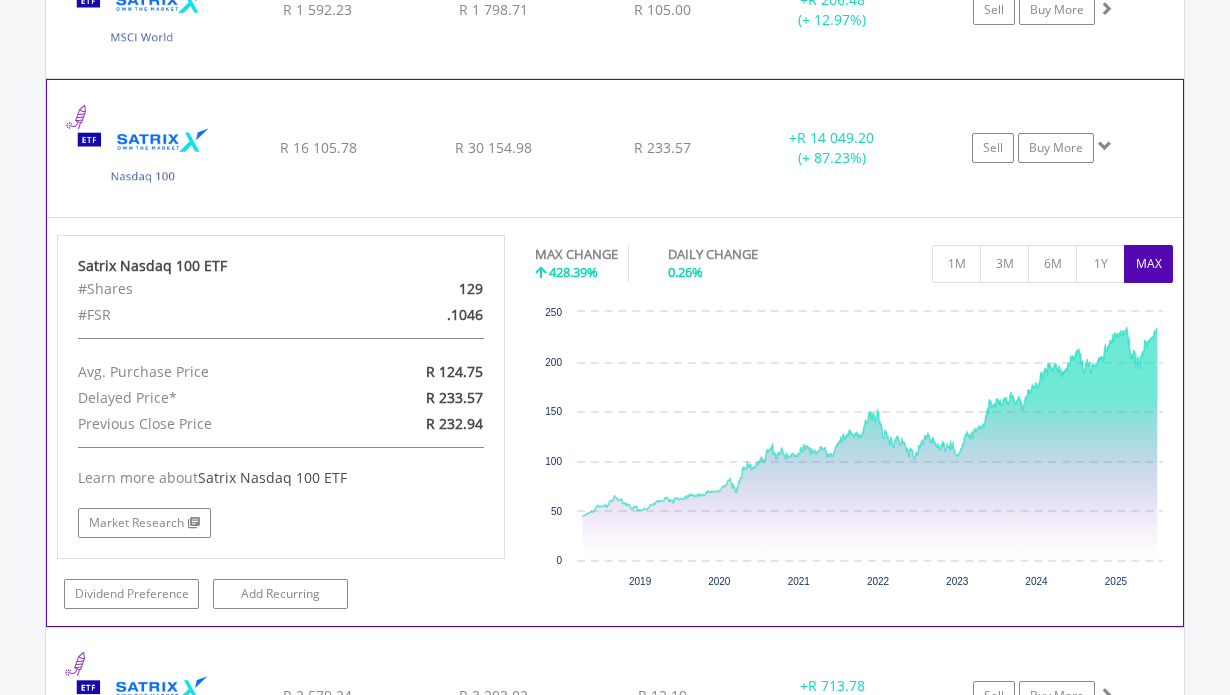 click on "﻿
Satrix Nasdaq 100 ETF
R 16 105.78
R 30 154.98
R 233.57
+  R 14 049.20 (+ 87.23%)
Sell
Buy More" at bounding box center (615, -136) 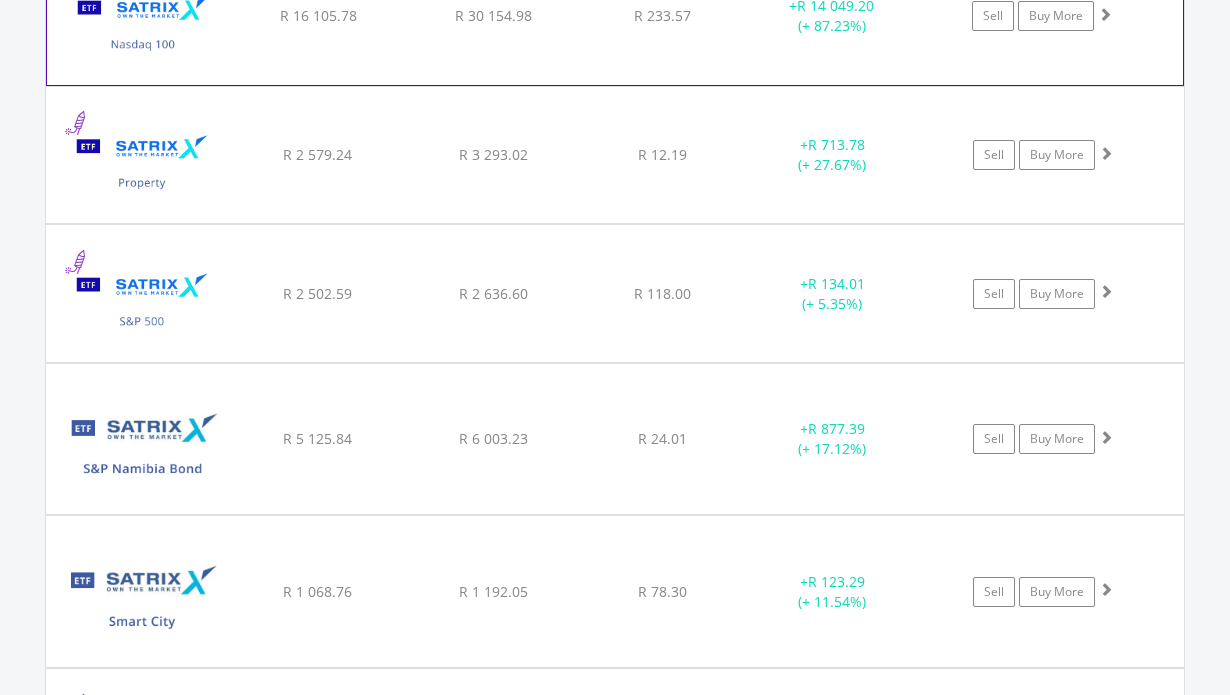 scroll, scrollTop: 1932, scrollLeft: 0, axis: vertical 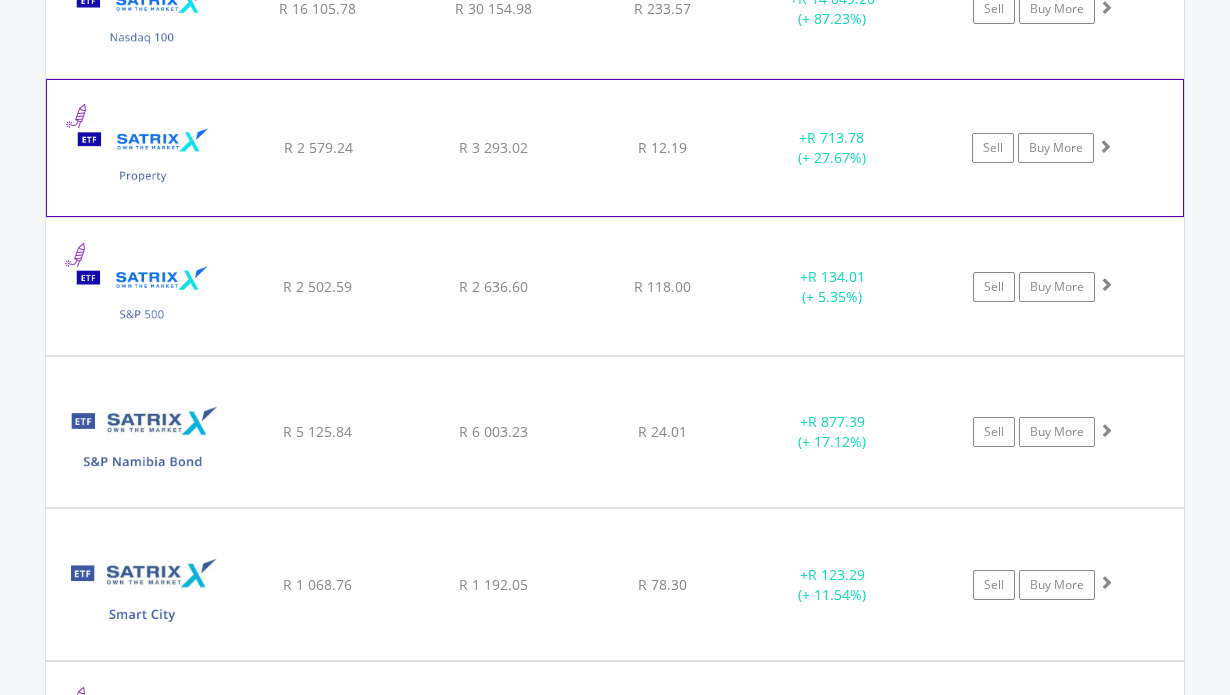 click on "﻿
Satrix Property Portfolio ETF
R 2 579.24
R 3 293.02
R 12.19
+  R 713.78 (+ 27.67%)
Sell
Buy More" at bounding box center (615, -275) 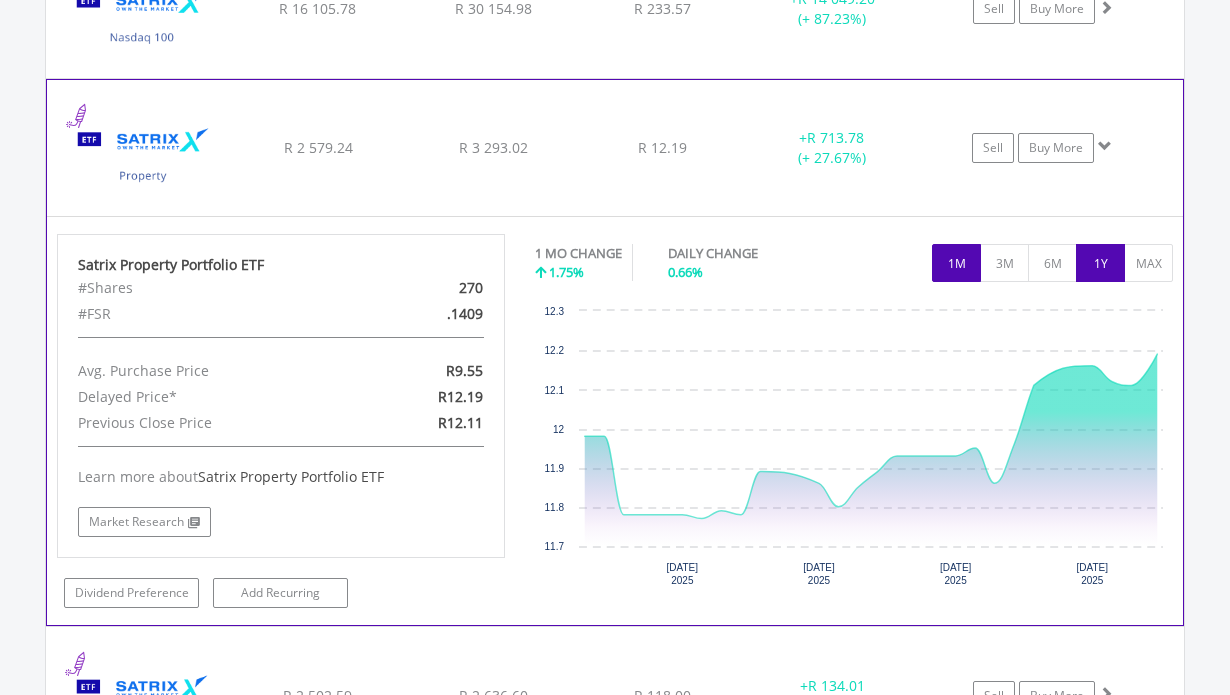 click on "1Y" at bounding box center [1100, 263] 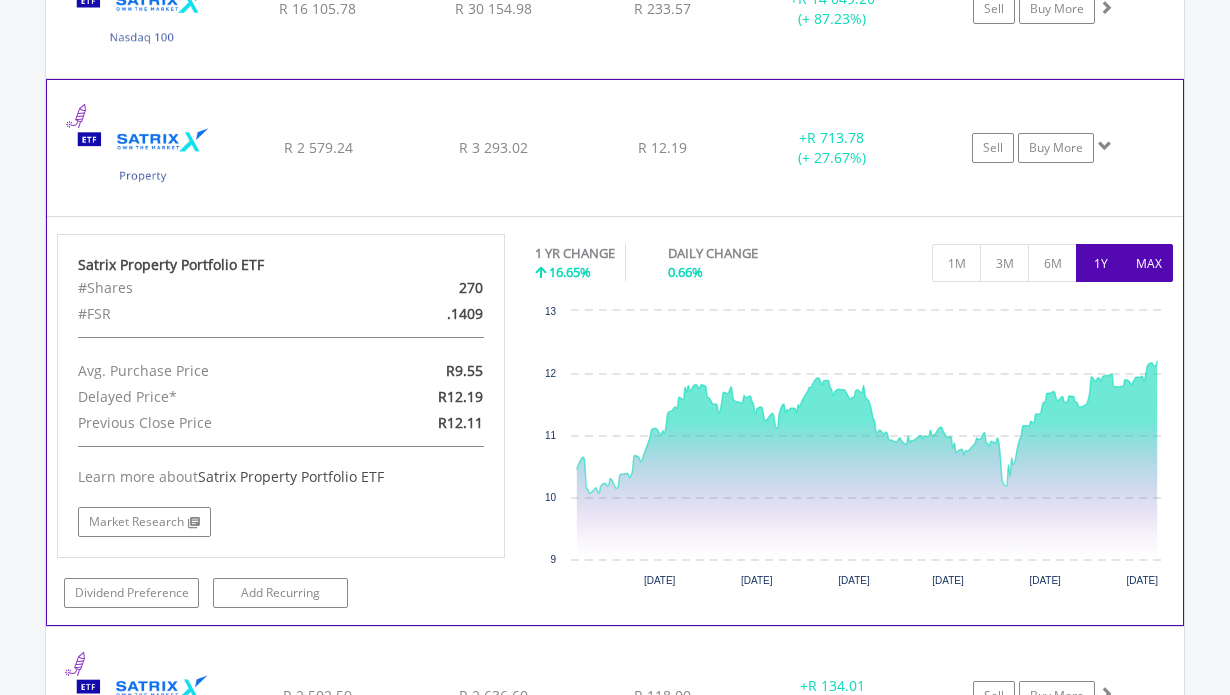 click on "MAX" at bounding box center [1148, 263] 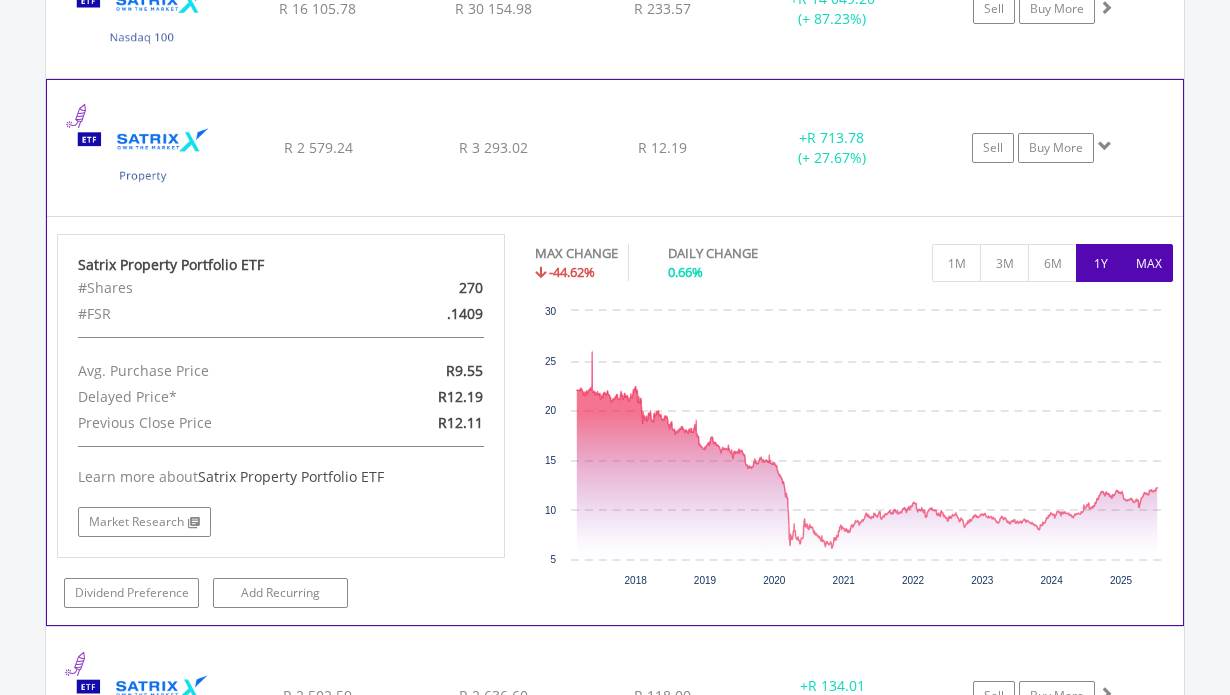 click on "1Y" at bounding box center [1100, 263] 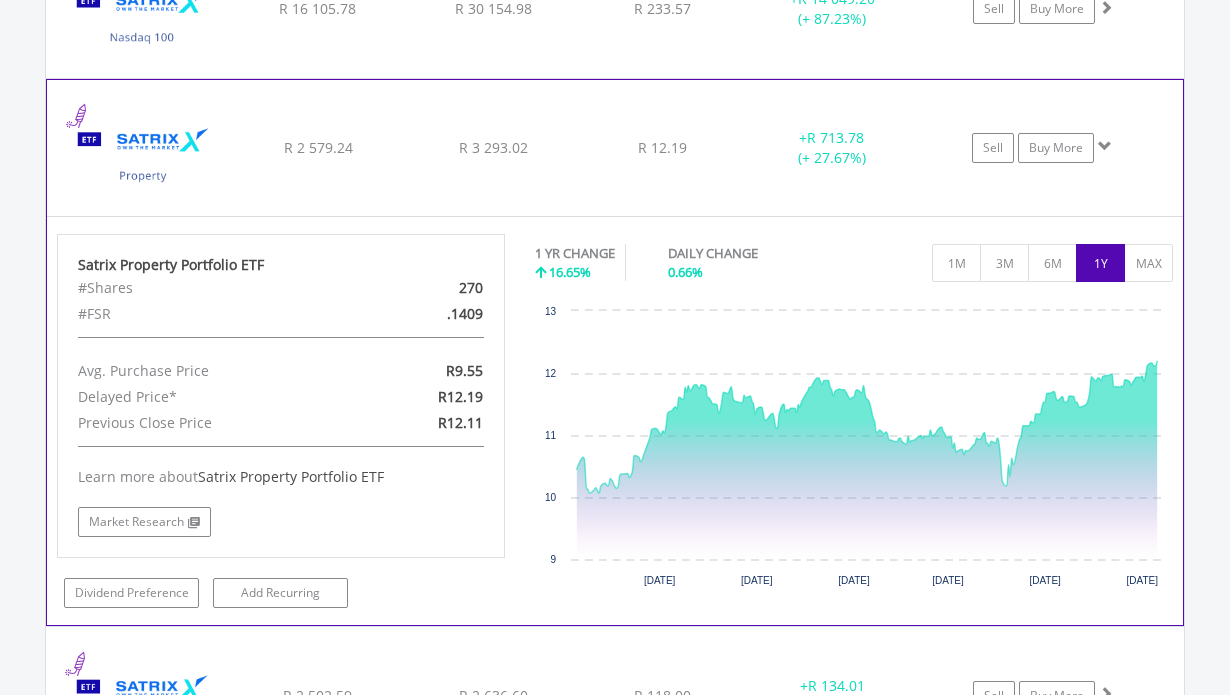 click on "Sell
Buy More" at bounding box center [1053, -275] 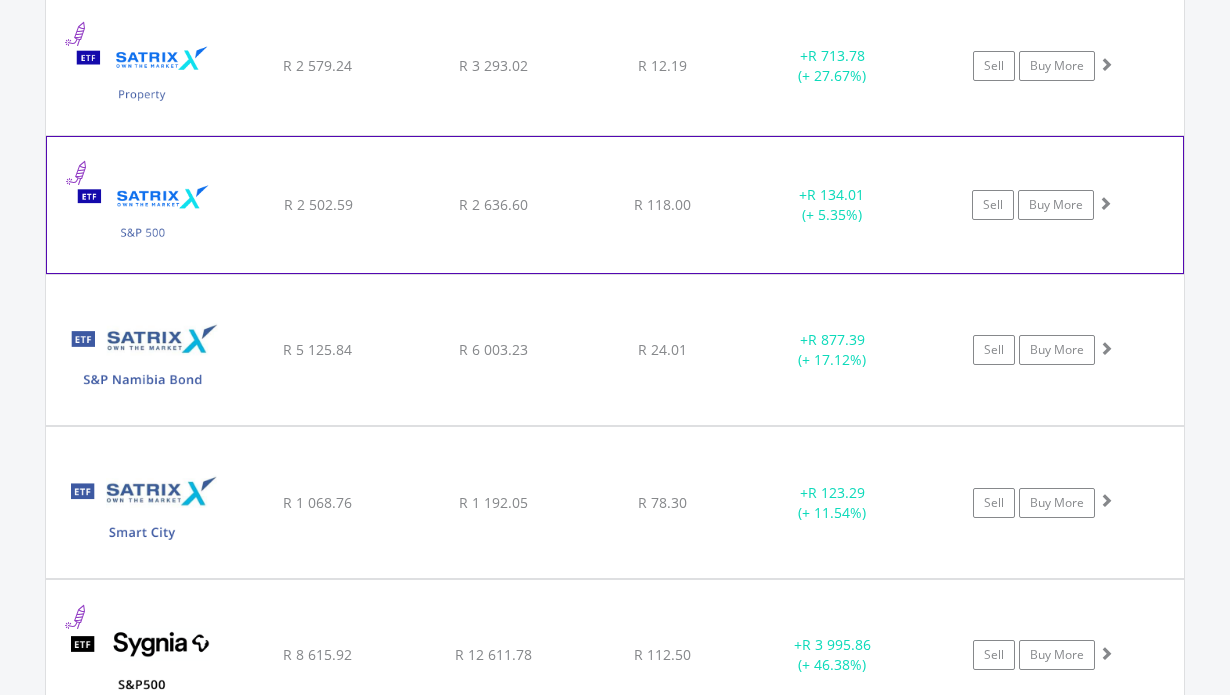 scroll, scrollTop: 2016, scrollLeft: 0, axis: vertical 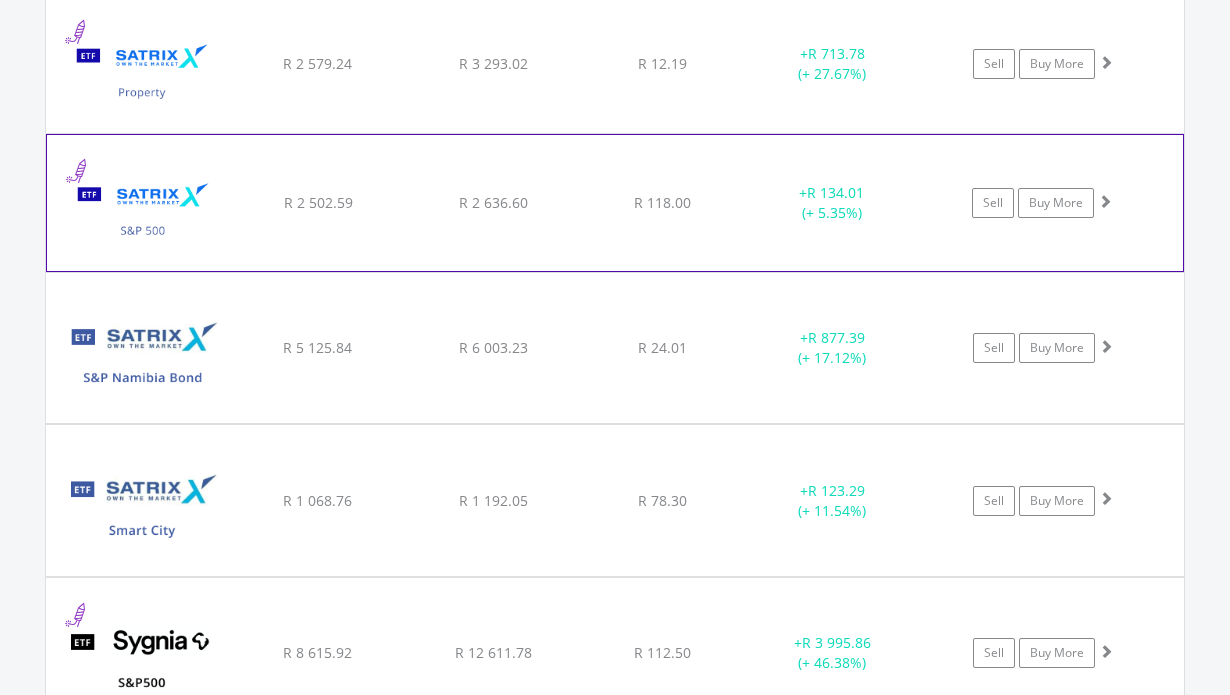 click on "Sell
Buy More" at bounding box center [1053, -359] 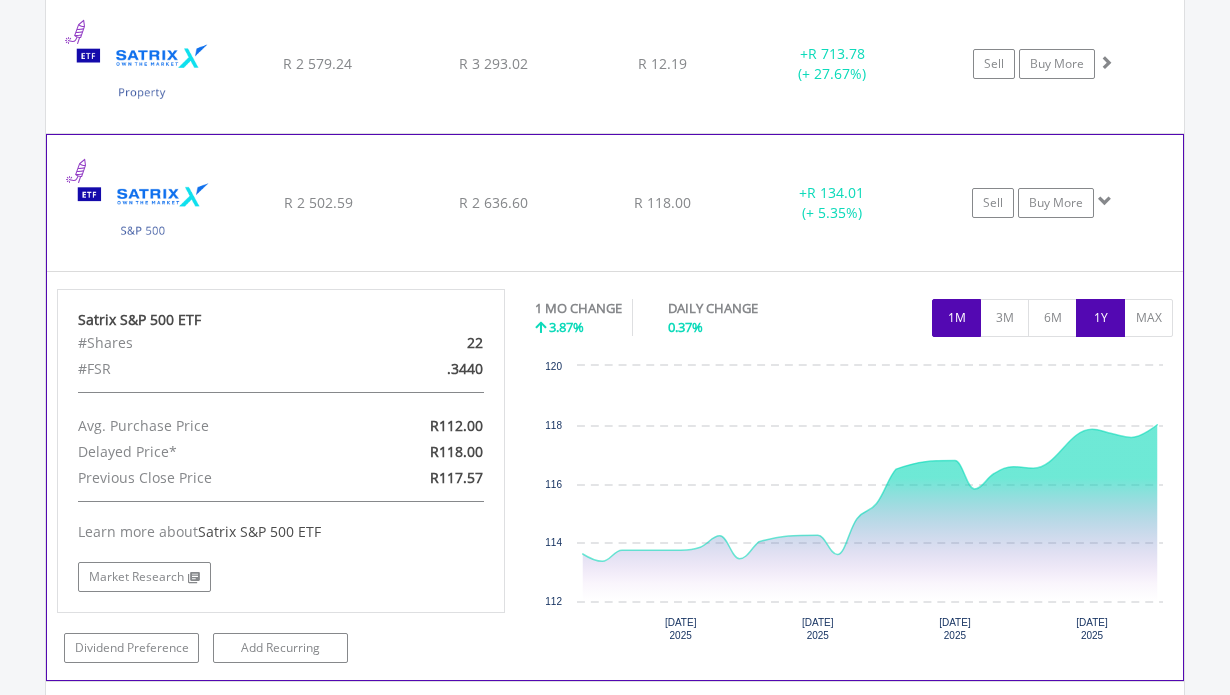 click on "1Y" at bounding box center [1100, 318] 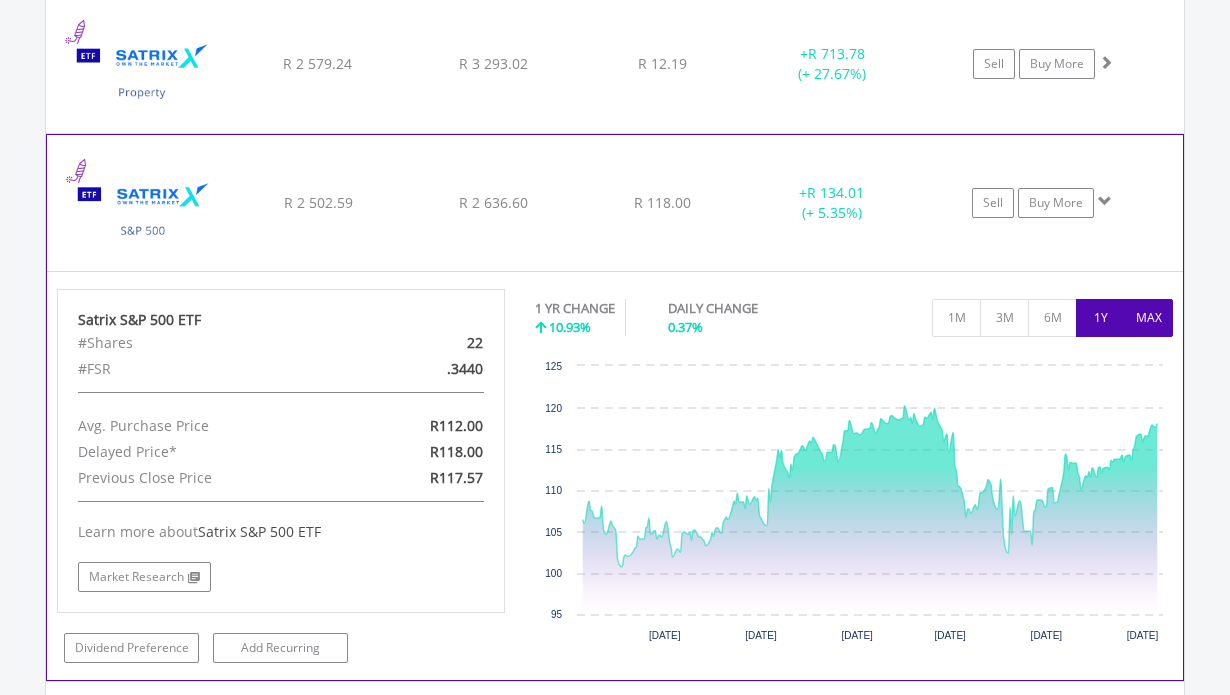 click on "MAX" at bounding box center (1148, 318) 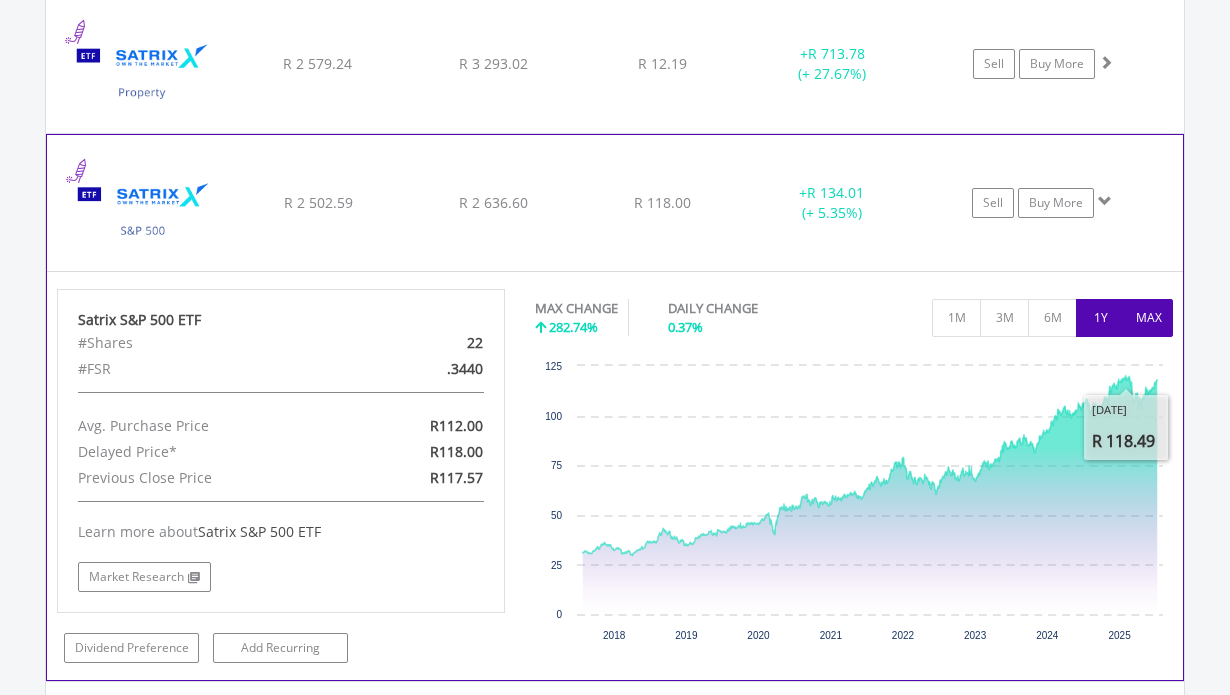 click on "1Y" at bounding box center (1100, 318) 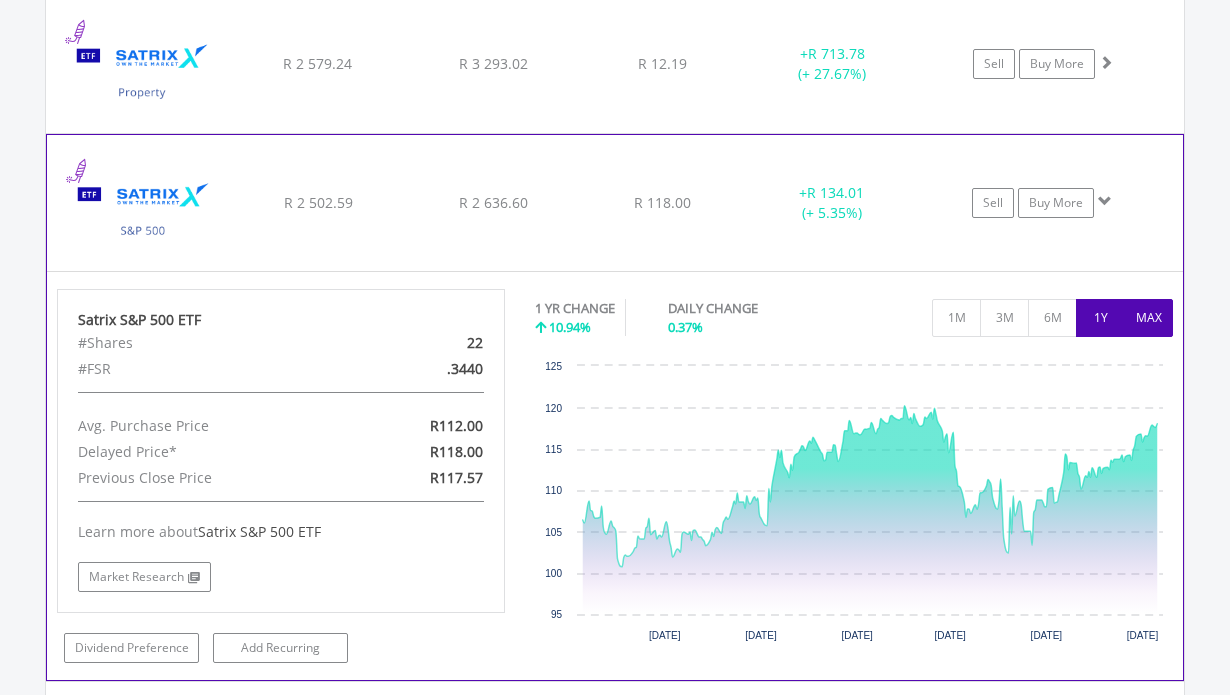 click on "MAX" at bounding box center (1148, 318) 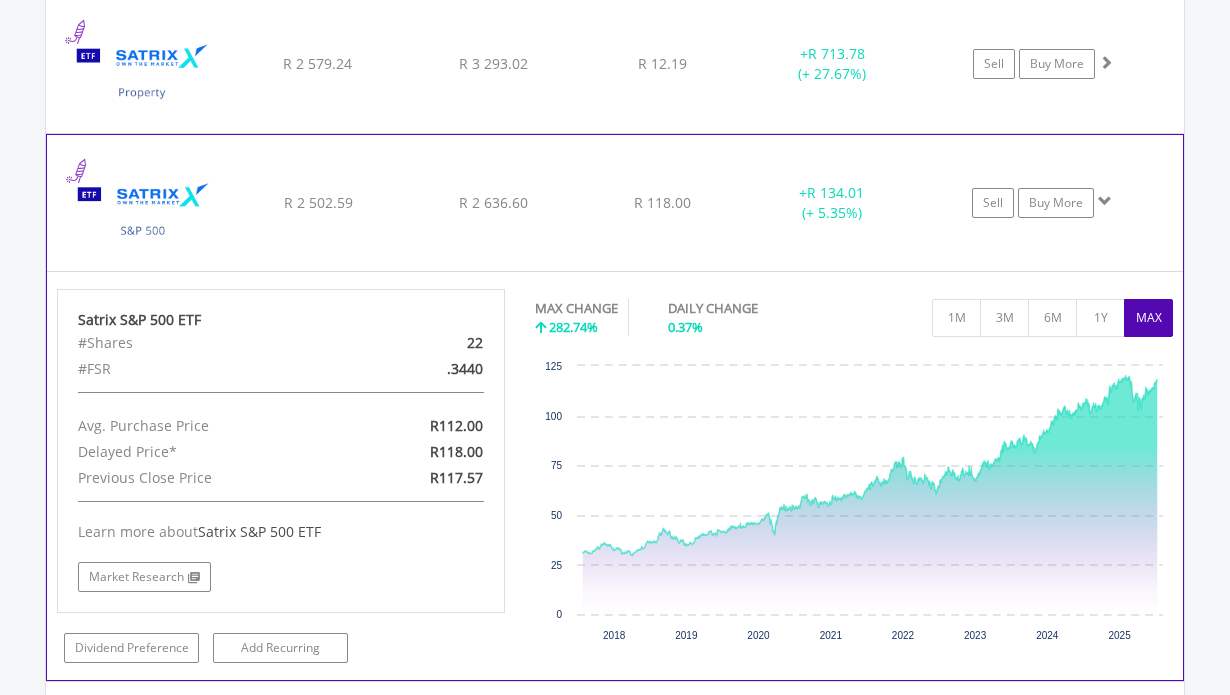 click on "﻿
Satrix S&P 500 ETF
R 2 502.59
R 2 636.60
R 118.00
+  R 134.01 (+ 5.35%)
Sell
Buy More" at bounding box center [615, -359] 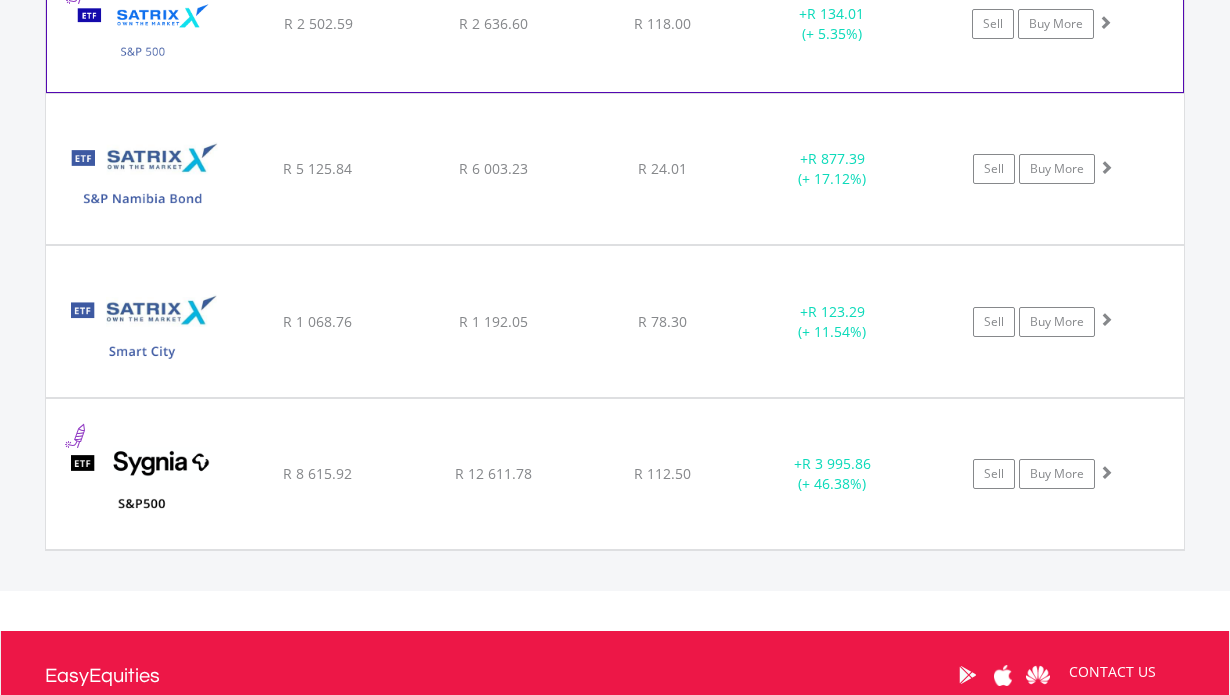 scroll, scrollTop: 2199, scrollLeft: 0, axis: vertical 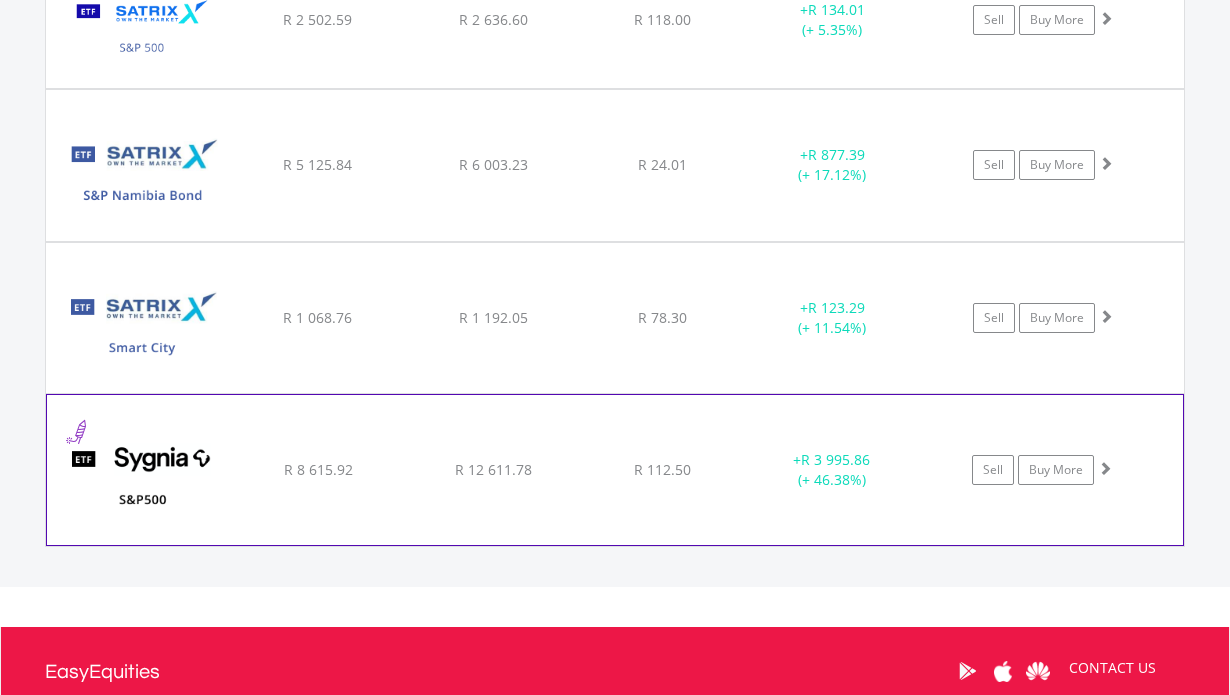 click on "﻿
Sygnia Itrix S&P 500 ETF
R 8 615.92
R 12 611.78
R 112.50
+  R 3 995.86 (+ 46.38%)
Sell
Buy More" at bounding box center (615, -542) 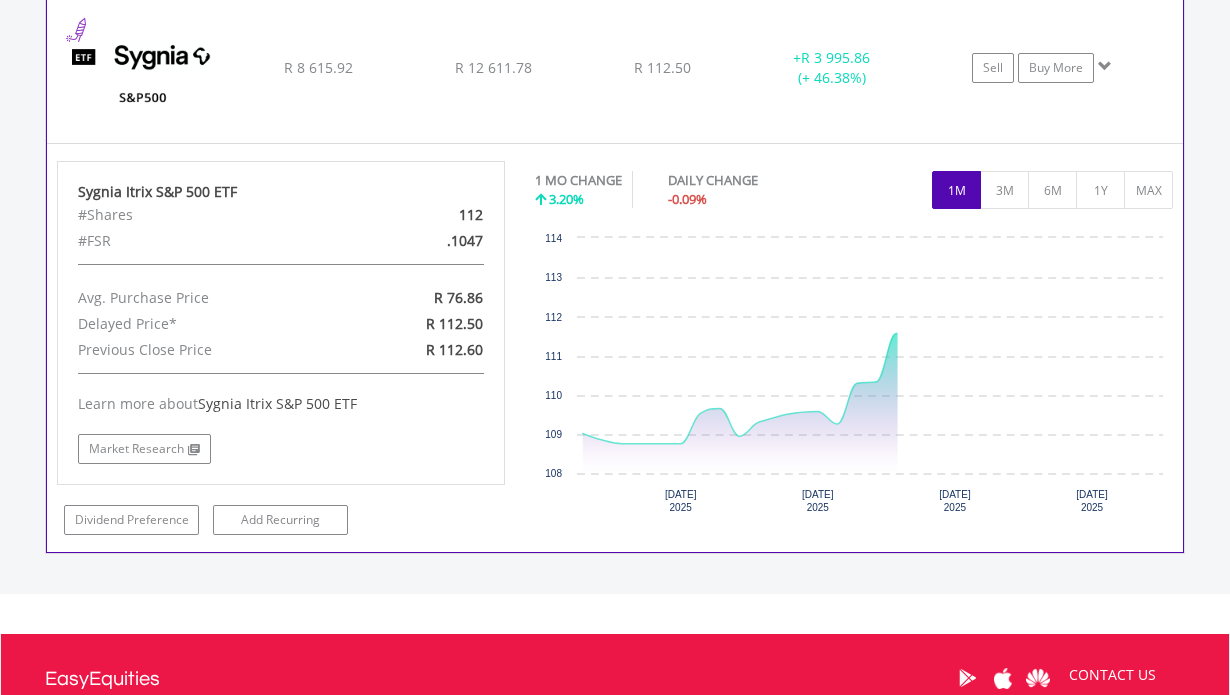scroll, scrollTop: 2573, scrollLeft: 0, axis: vertical 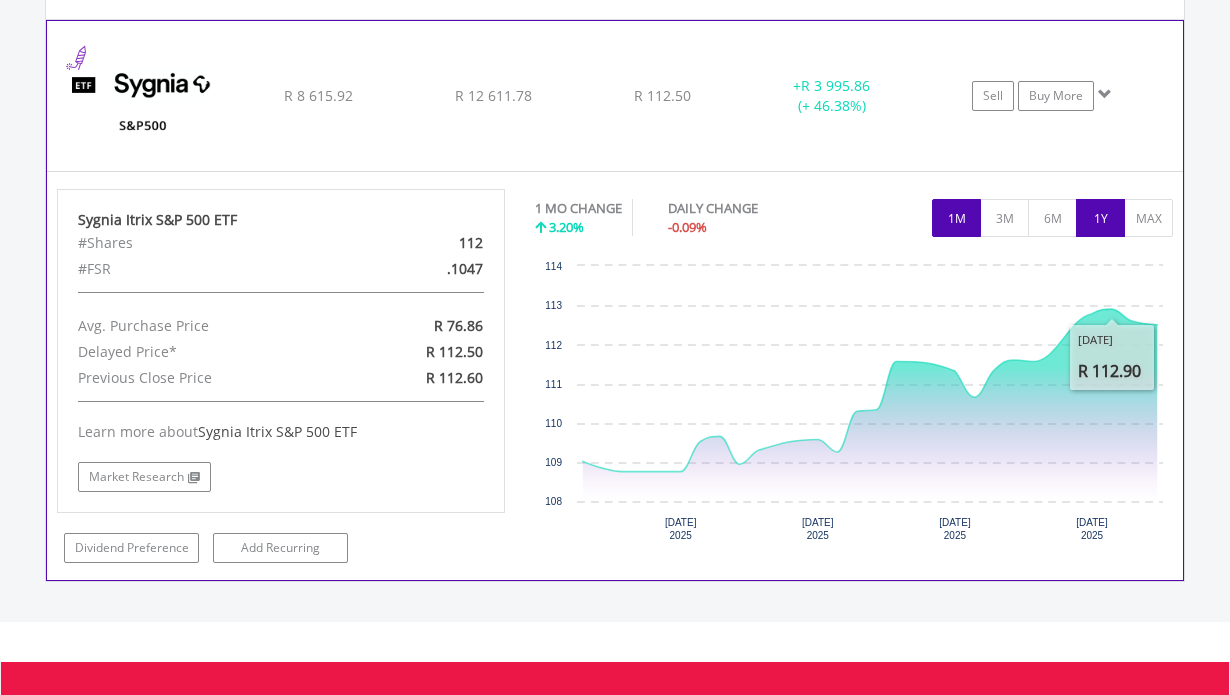 click on "1Y" at bounding box center (1100, 218) 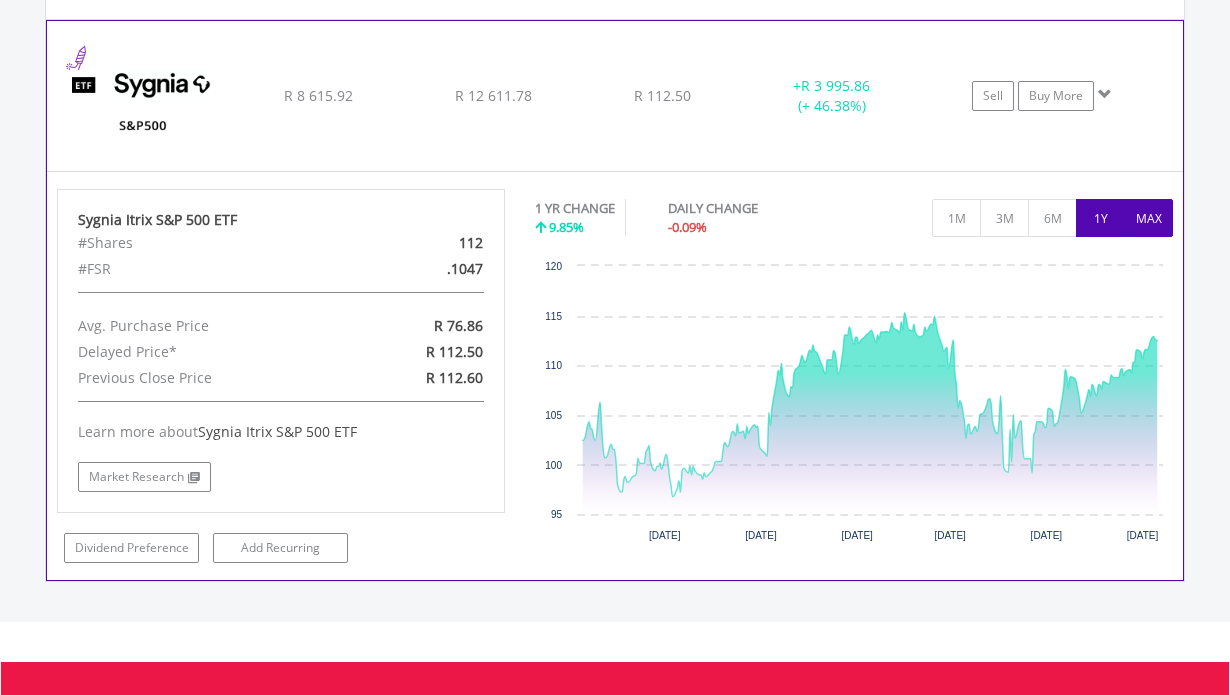 click on "MAX" at bounding box center (1148, 218) 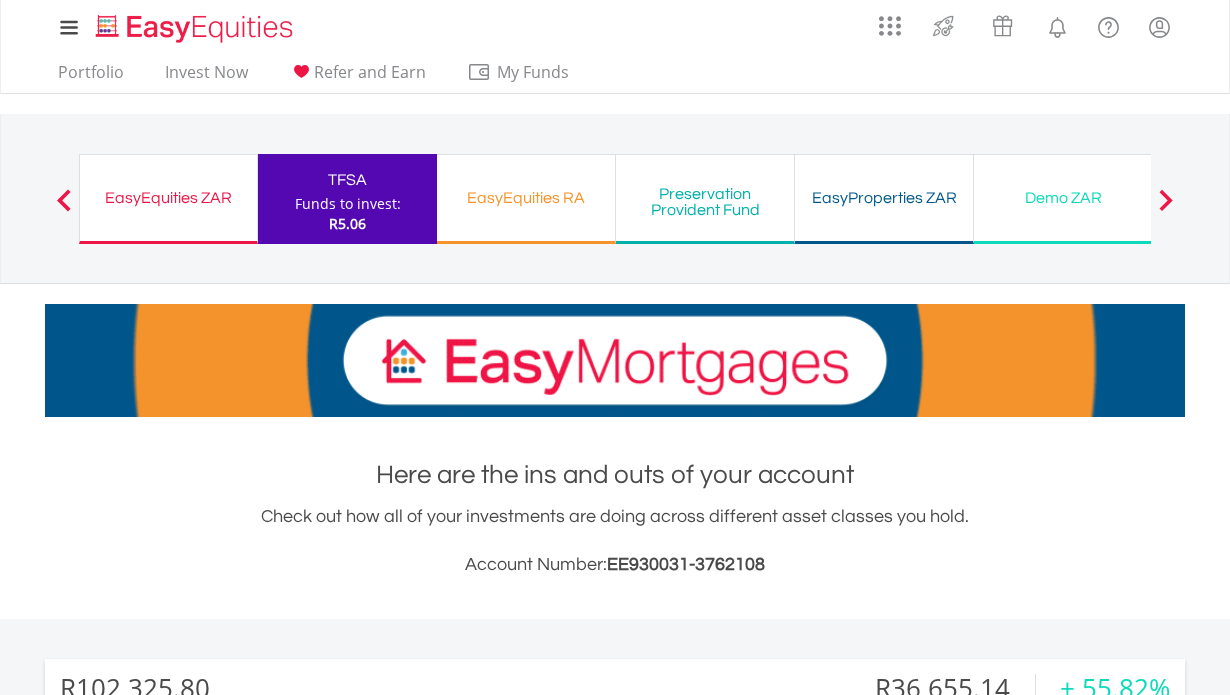 scroll, scrollTop: 0, scrollLeft: 0, axis: both 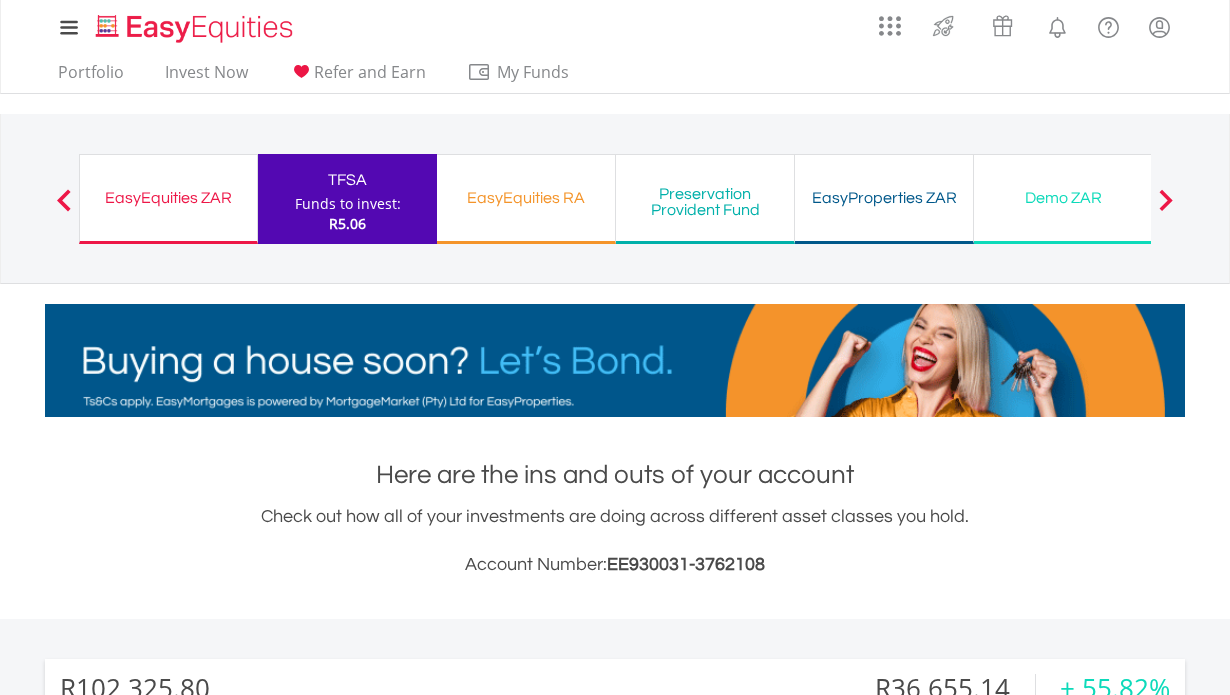 click on "Demo ZAR" at bounding box center [1063, 198] 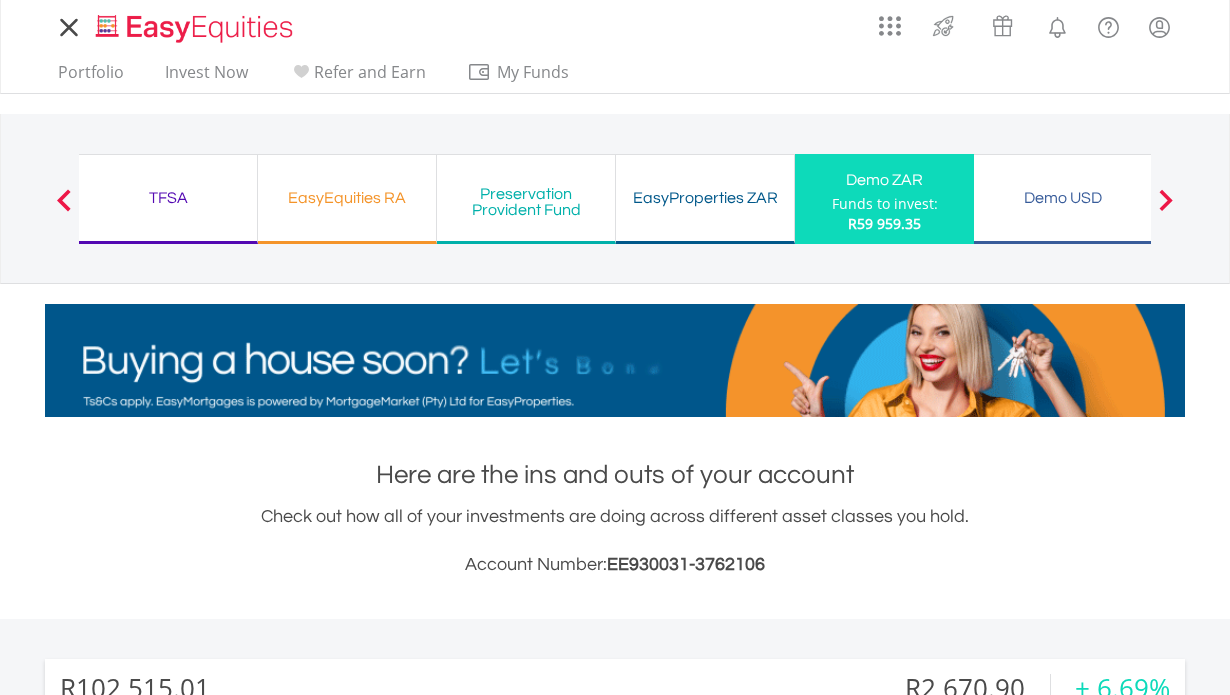 scroll, scrollTop: 0, scrollLeft: 0, axis: both 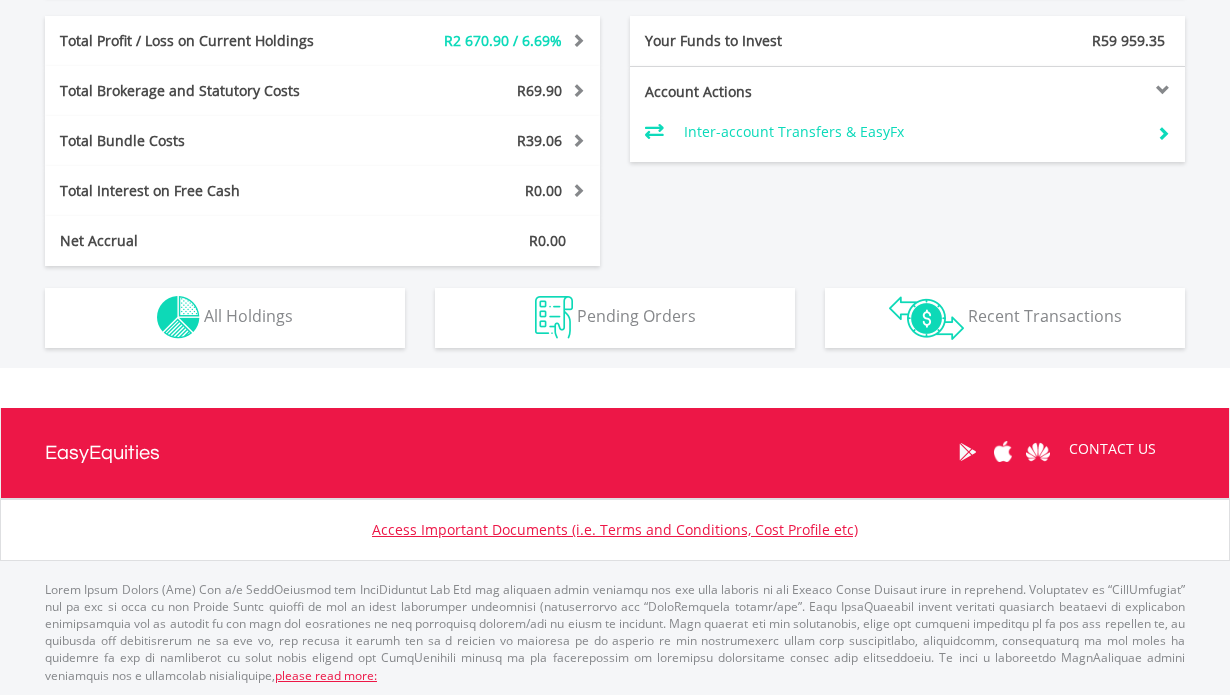 click on "Holdings
All Holdings" at bounding box center [225, 318] 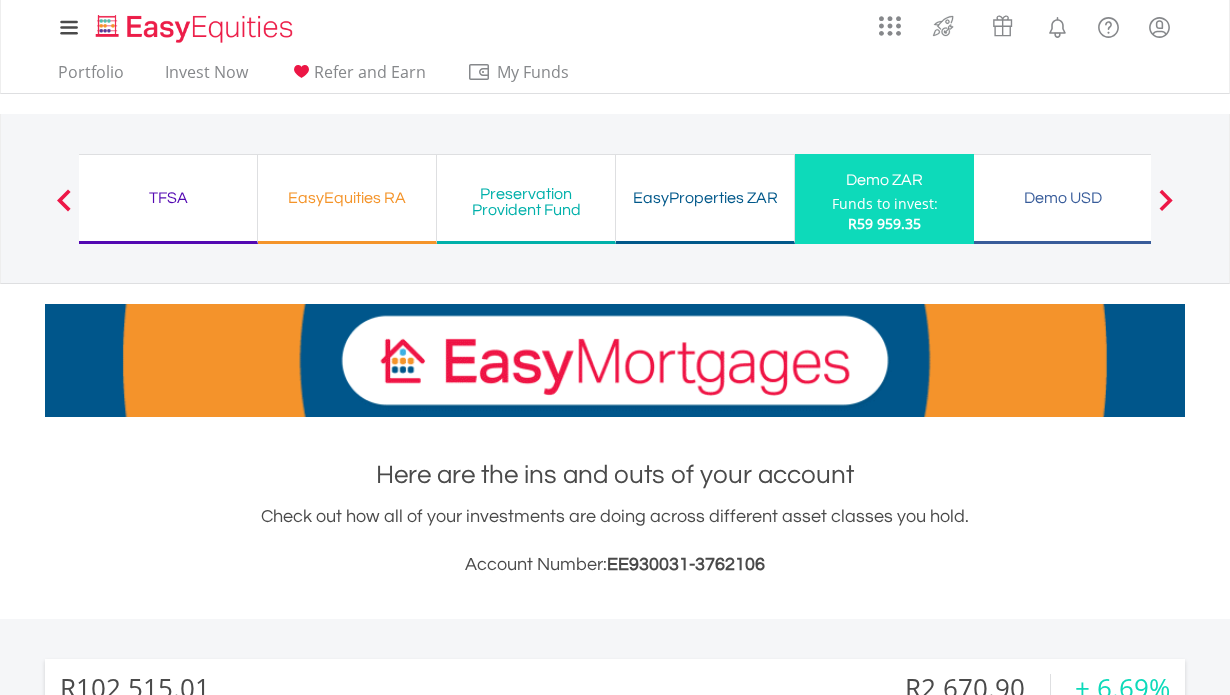 scroll, scrollTop: 0, scrollLeft: 0, axis: both 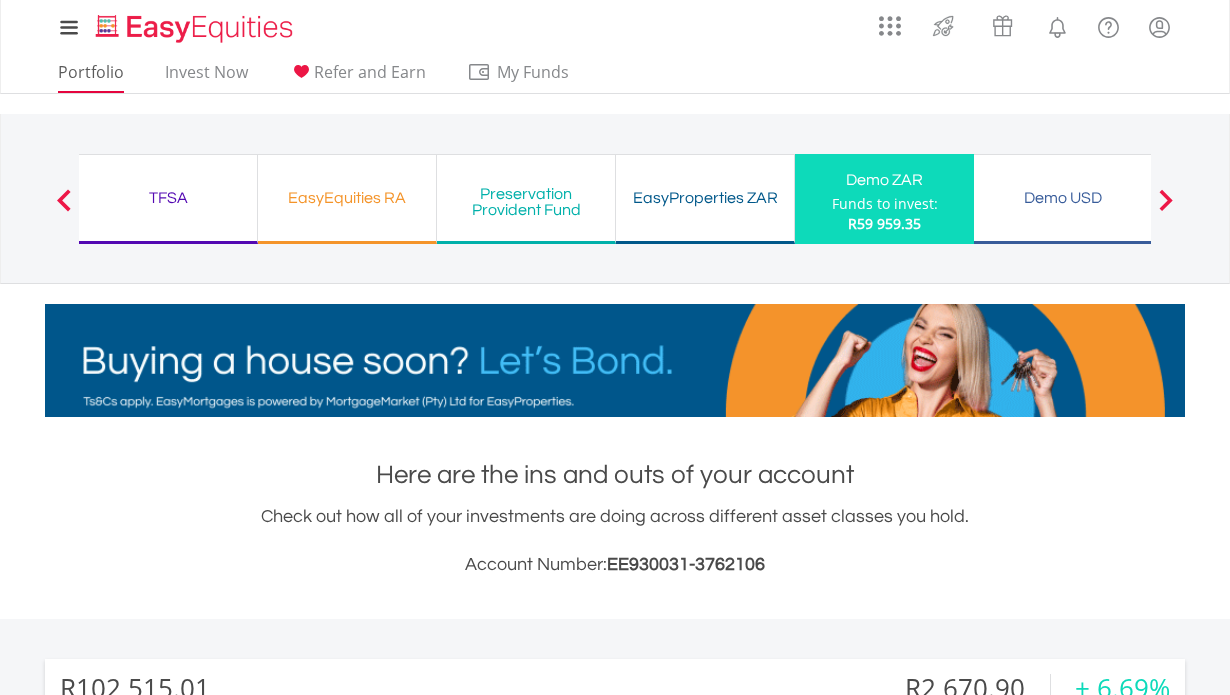 click on "Portfolio" at bounding box center [91, 77] 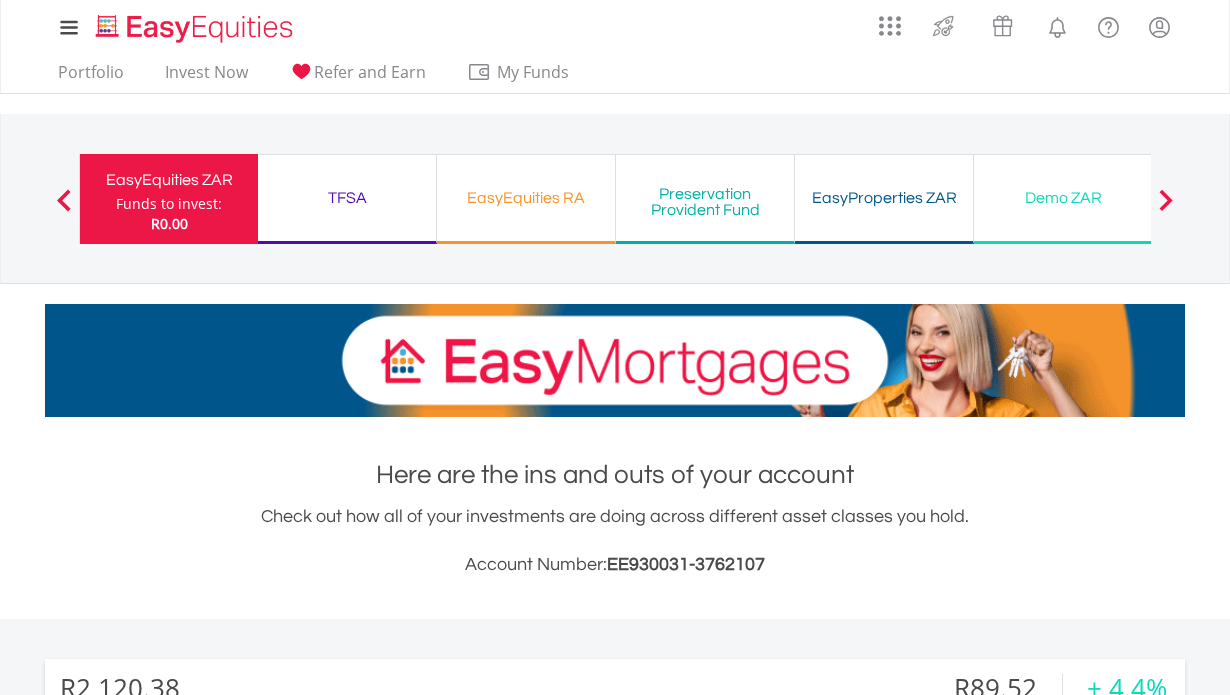 scroll, scrollTop: 0, scrollLeft: 0, axis: both 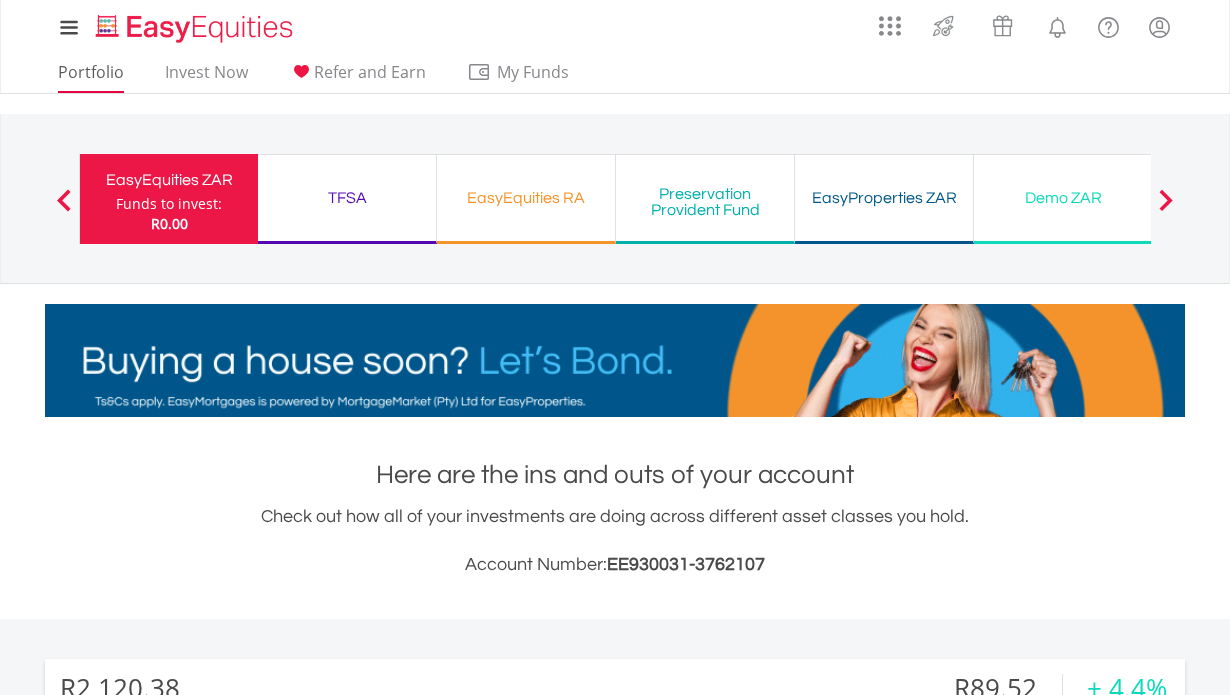 click on "Portfolio" at bounding box center [91, 77] 